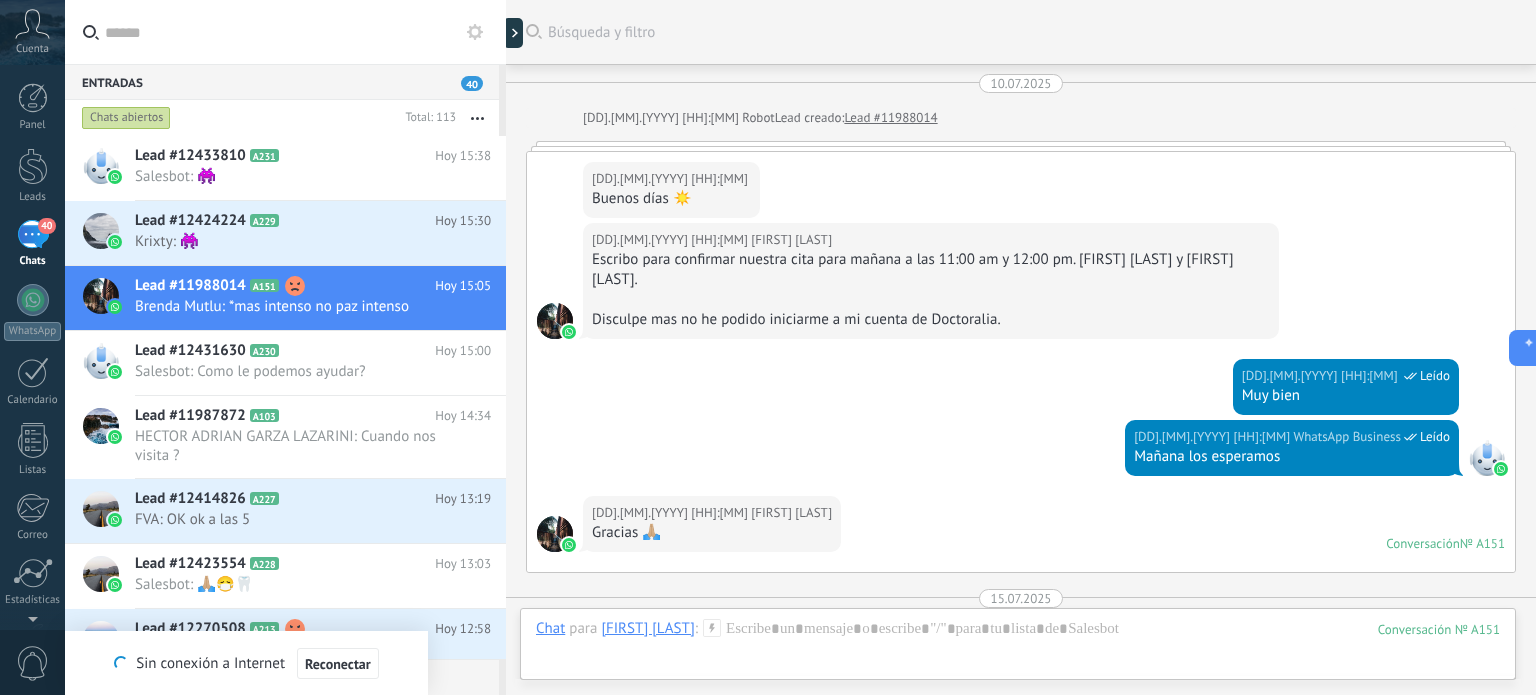 scroll, scrollTop: 0, scrollLeft: 0, axis: both 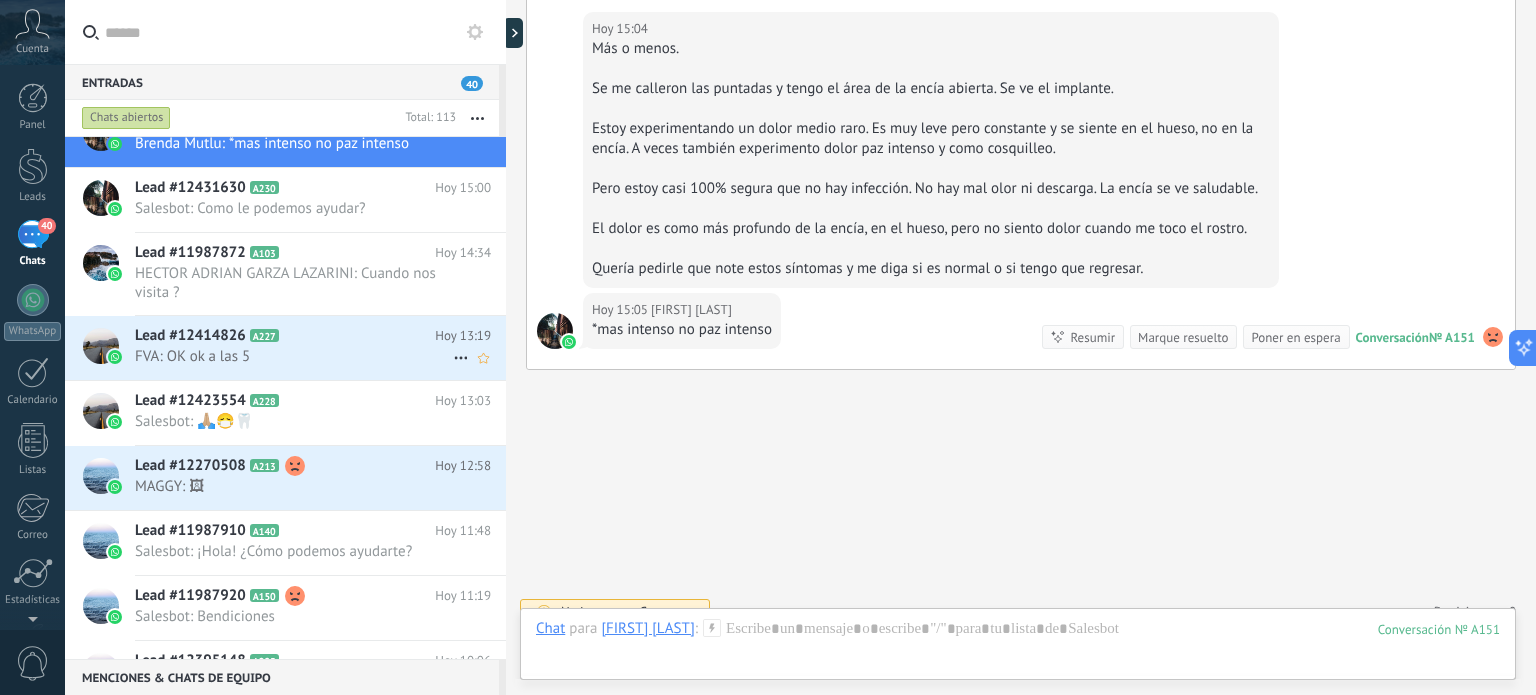click on "MAGGY: 🖼" at bounding box center (294, 486) 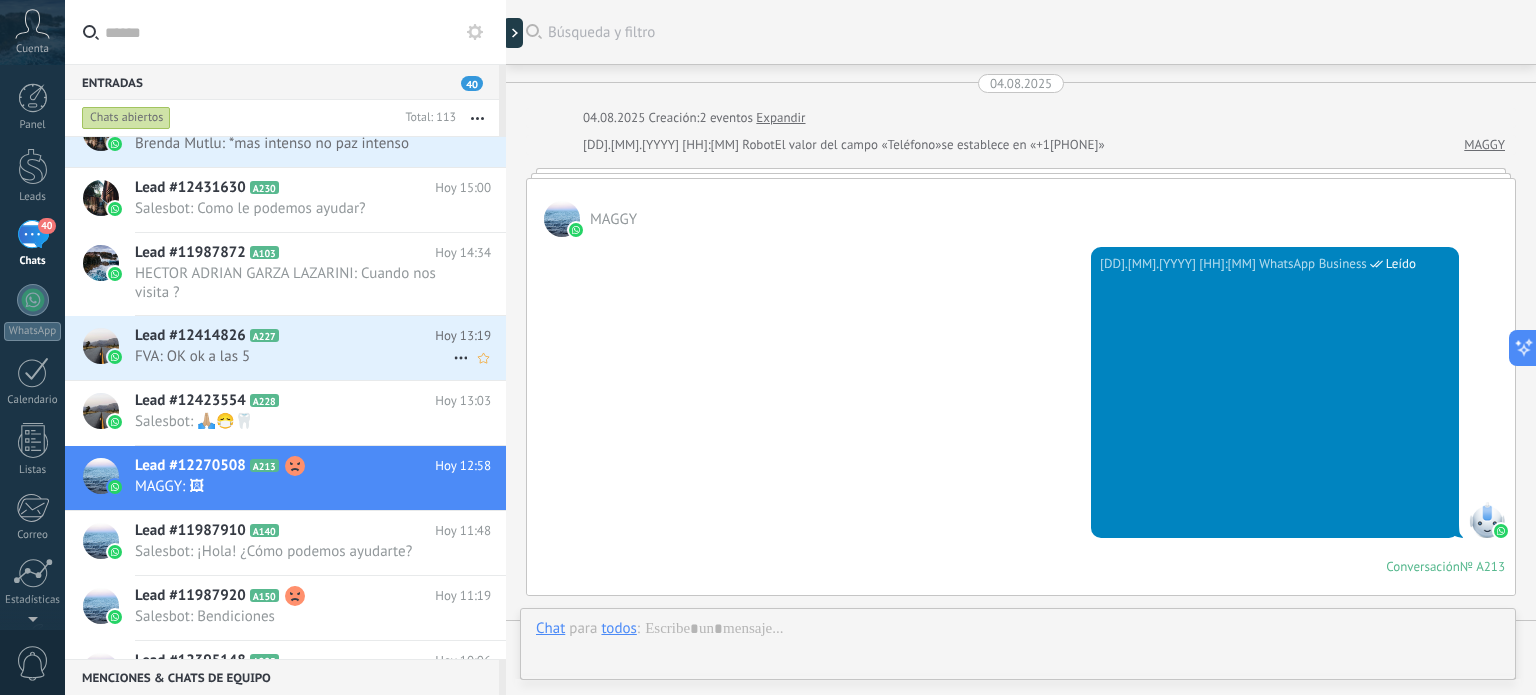 scroll, scrollTop: 2324, scrollLeft: 0, axis: vertical 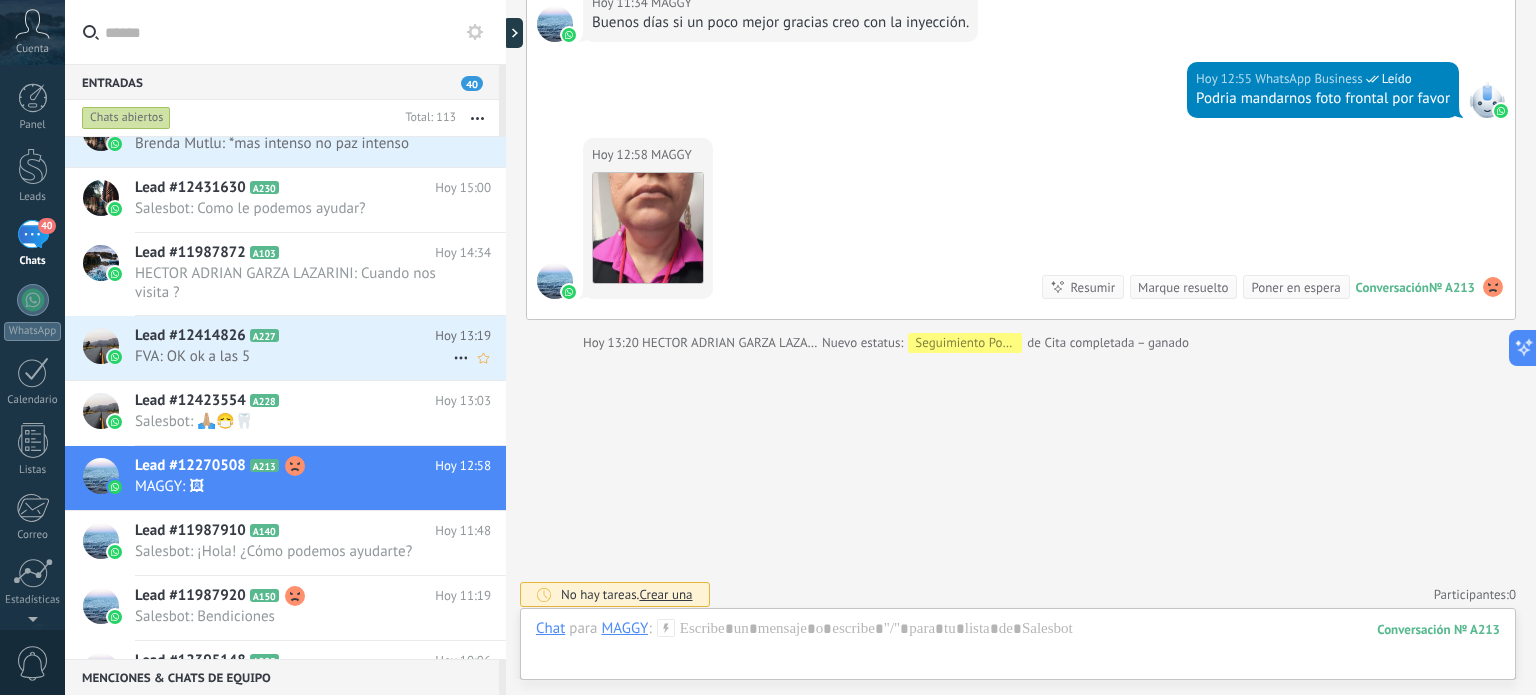 click on "Lead #12414826
A227" at bounding box center [285, 336] 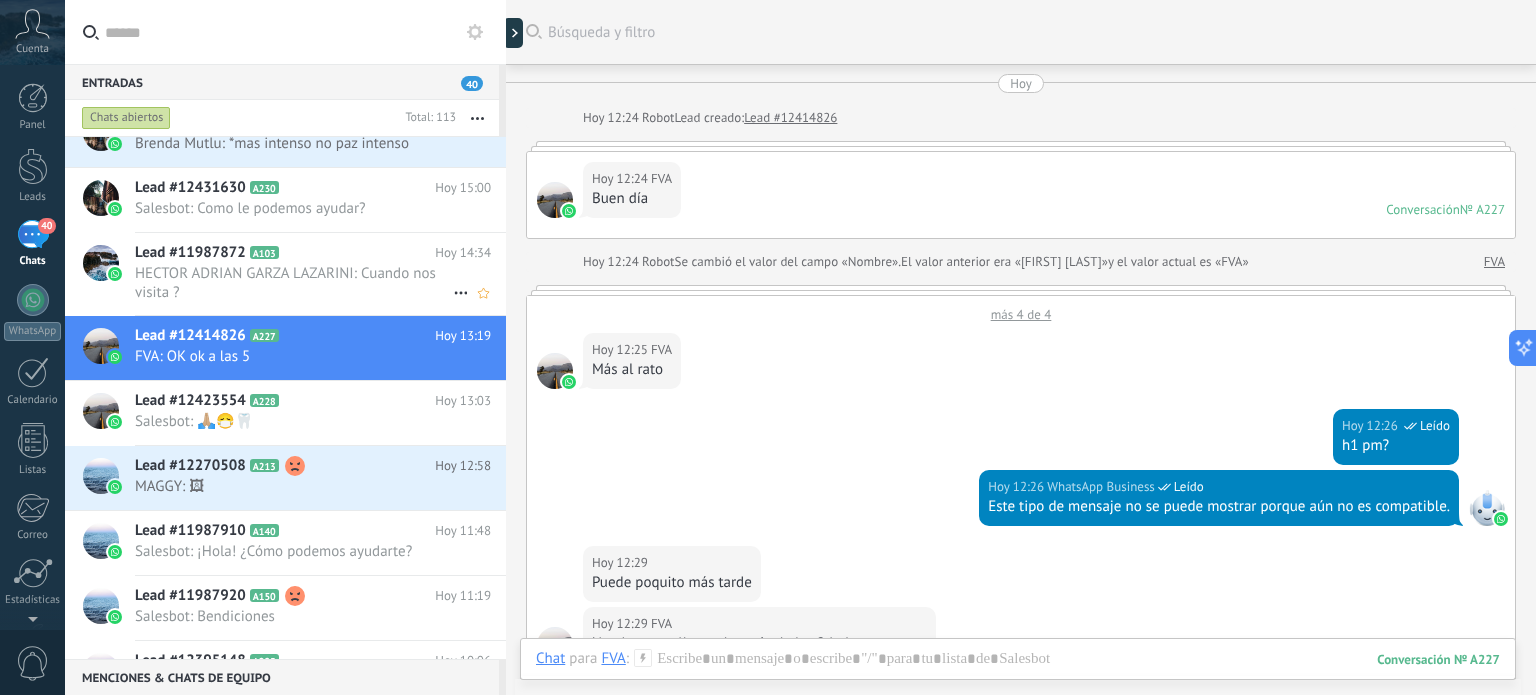 scroll, scrollTop: 645, scrollLeft: 0, axis: vertical 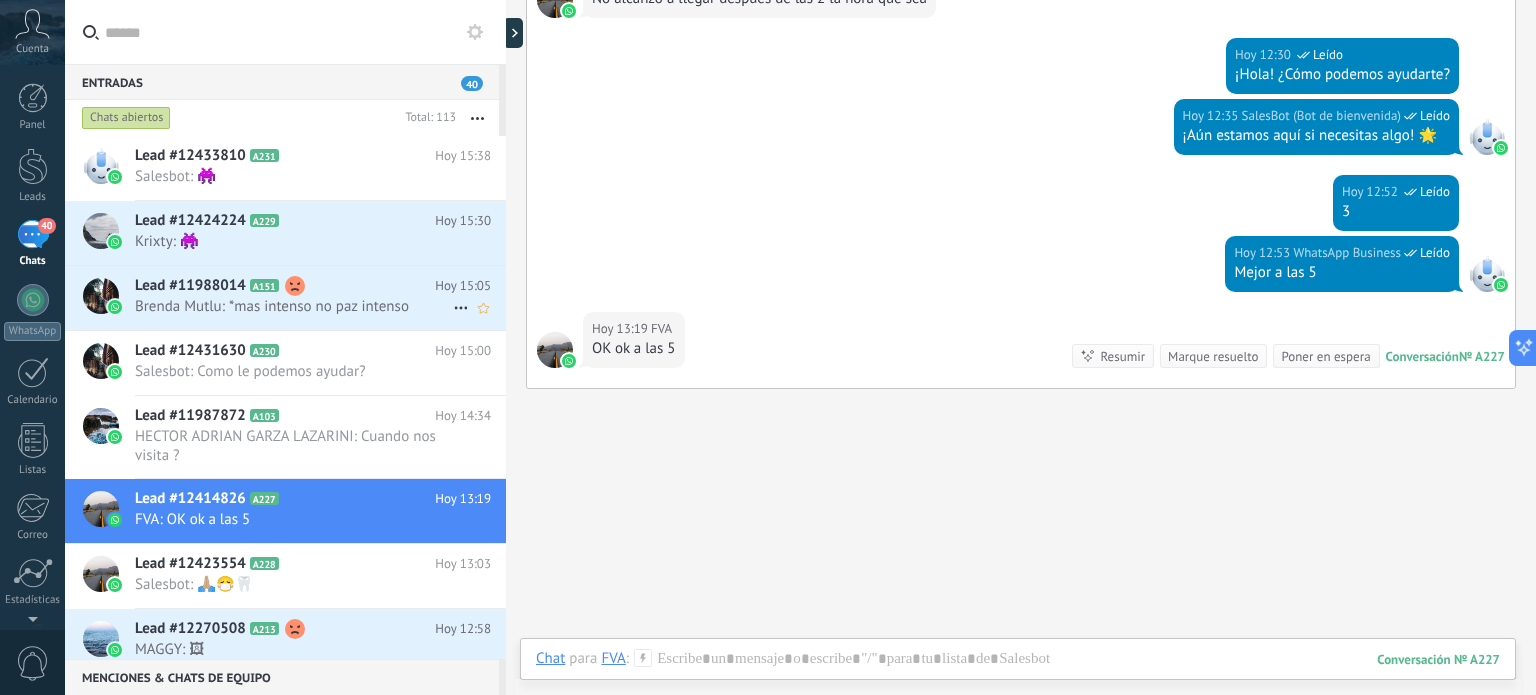 click on "Brenda Mutlu: *mas intenso no paz intenso" at bounding box center (294, 306) 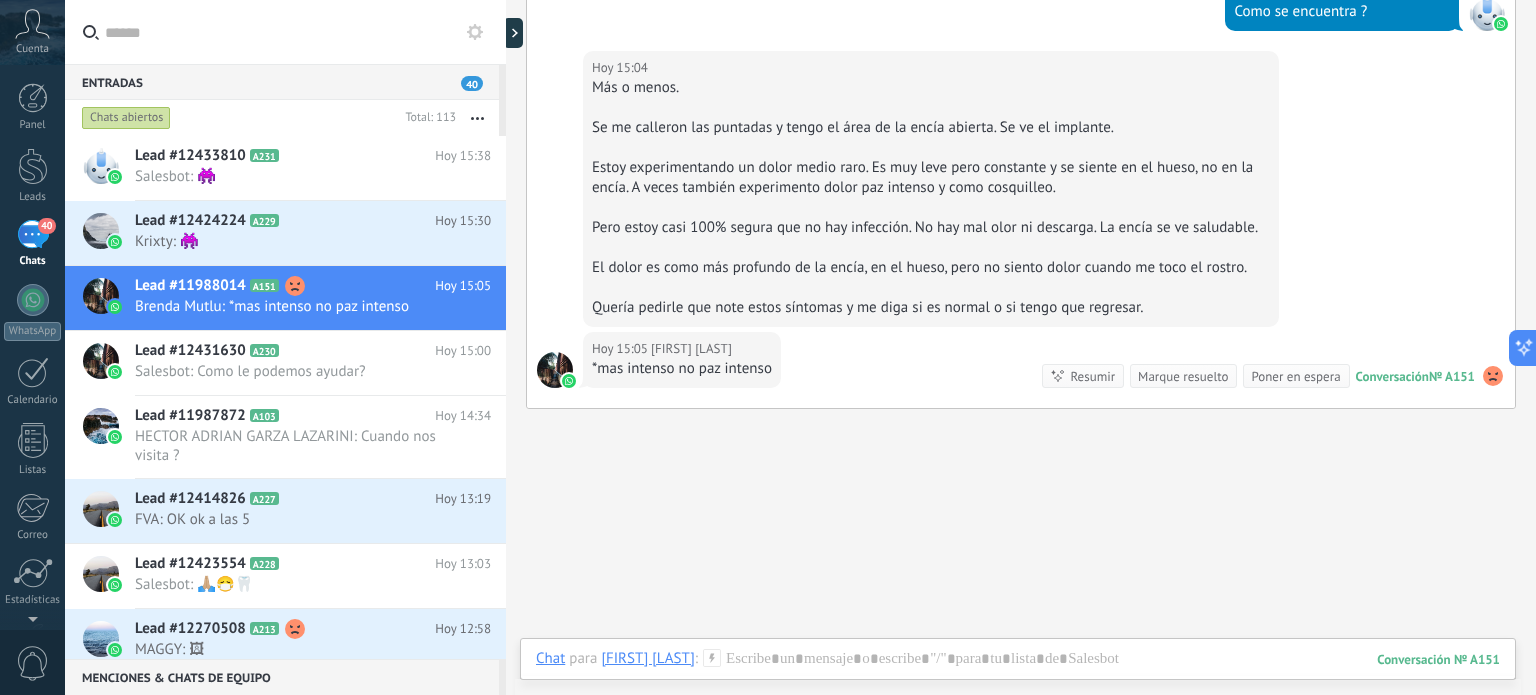 scroll, scrollTop: 2097, scrollLeft: 0, axis: vertical 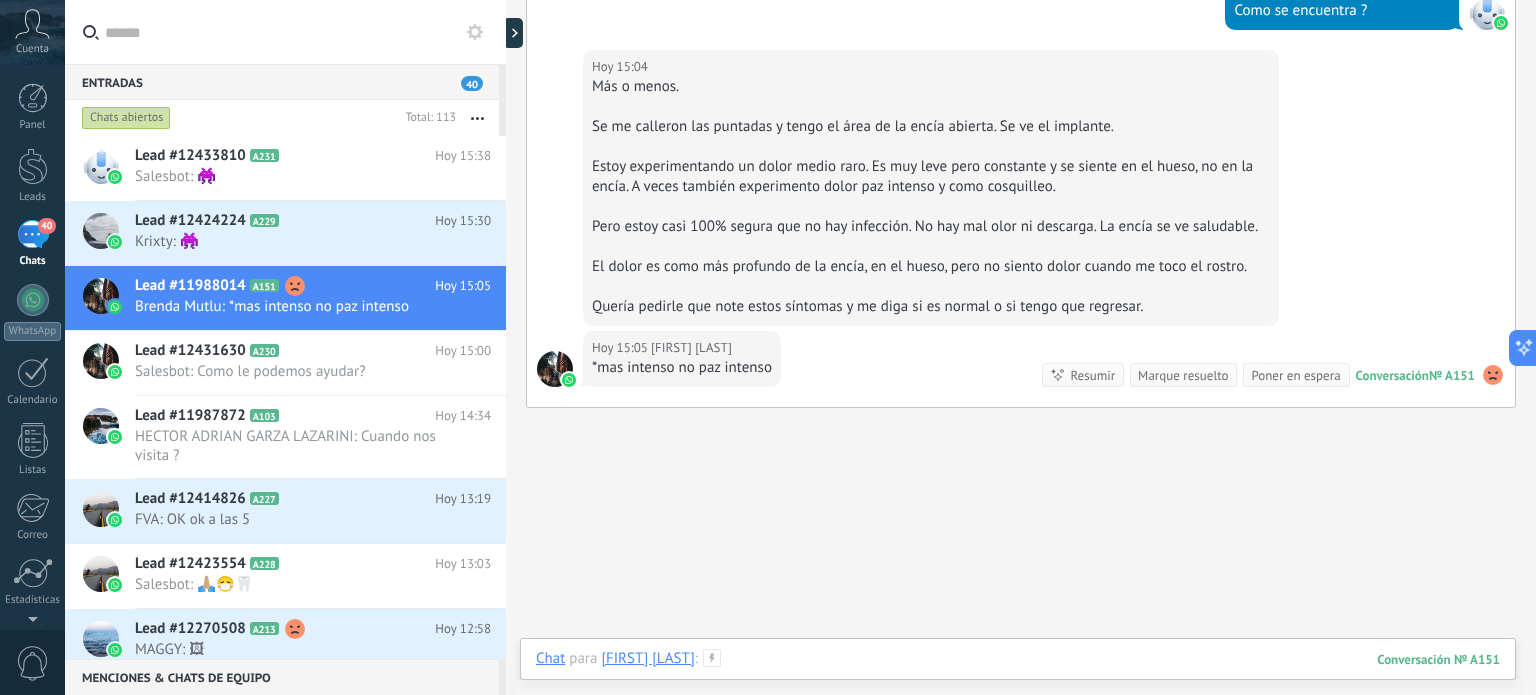 click at bounding box center (1018, 679) 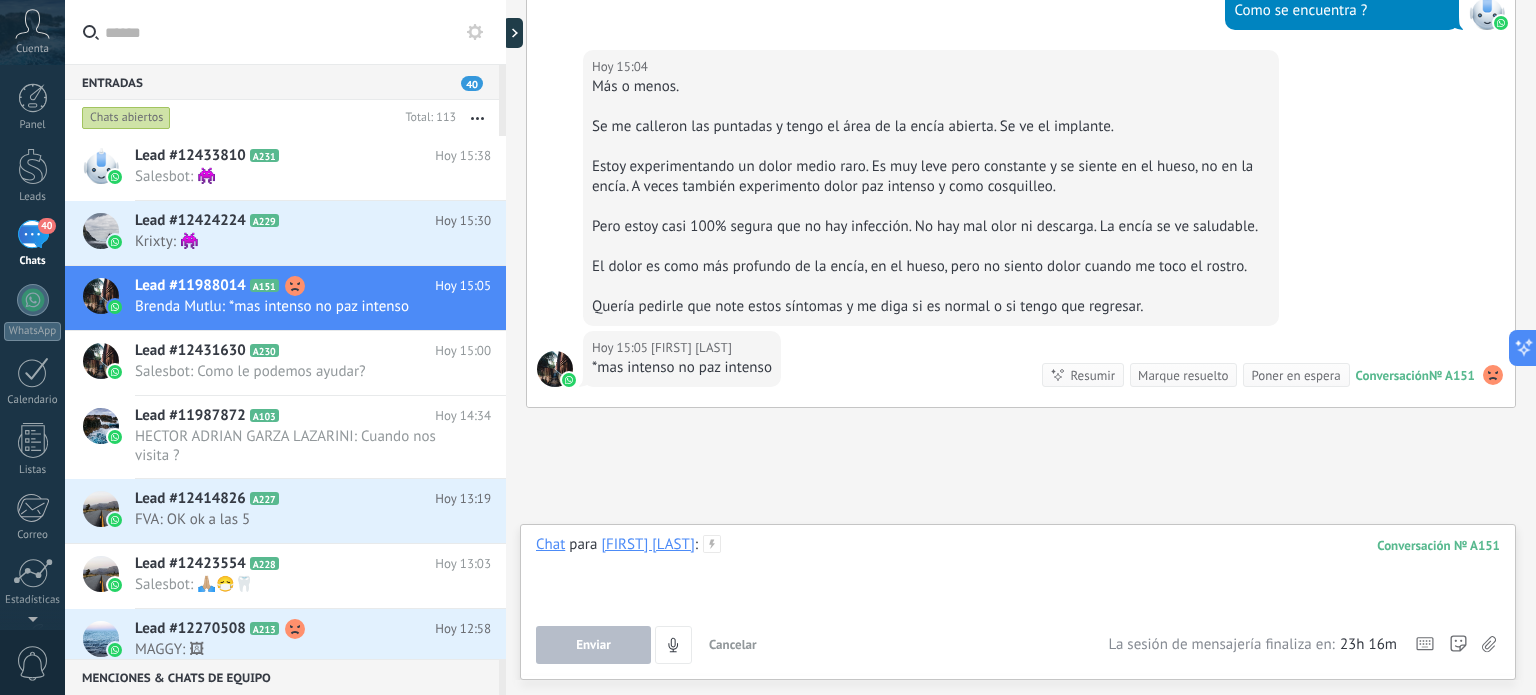 type 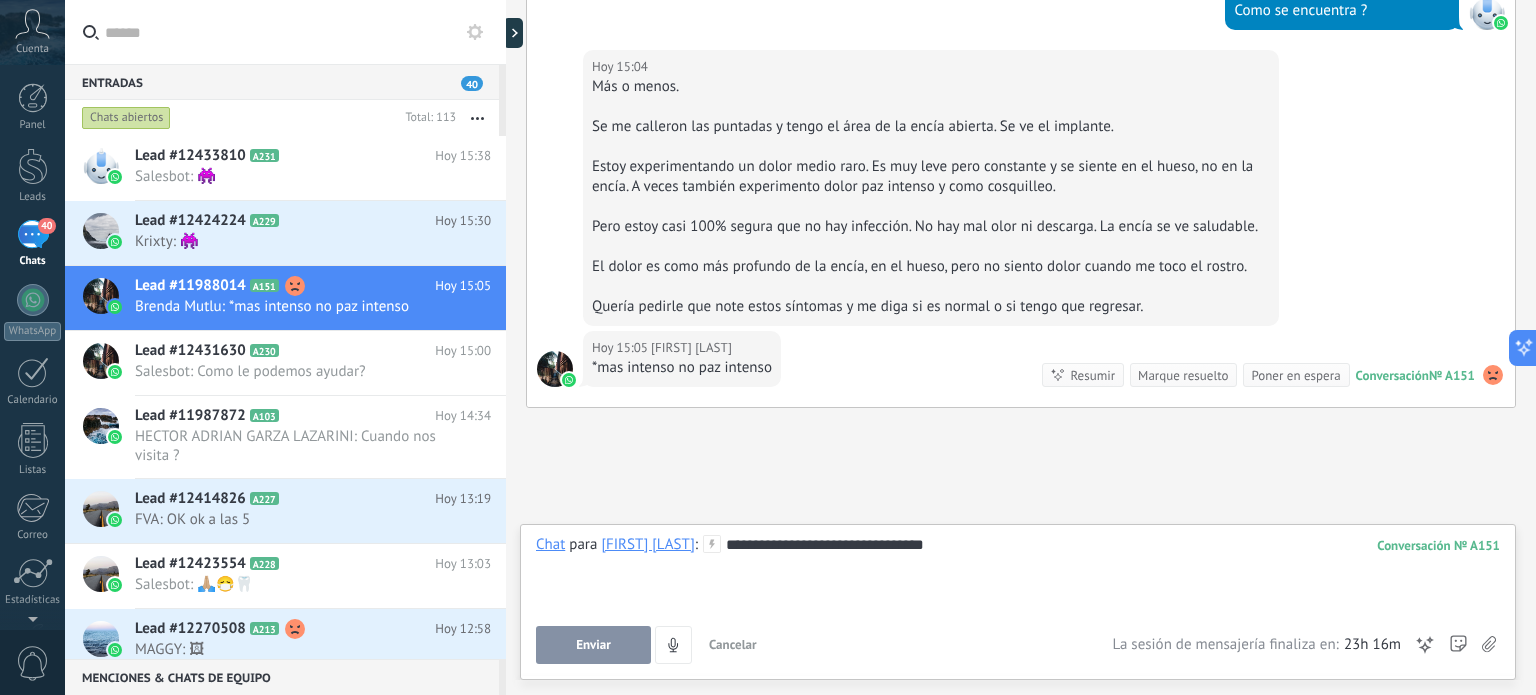 click at bounding box center (1018, 565) 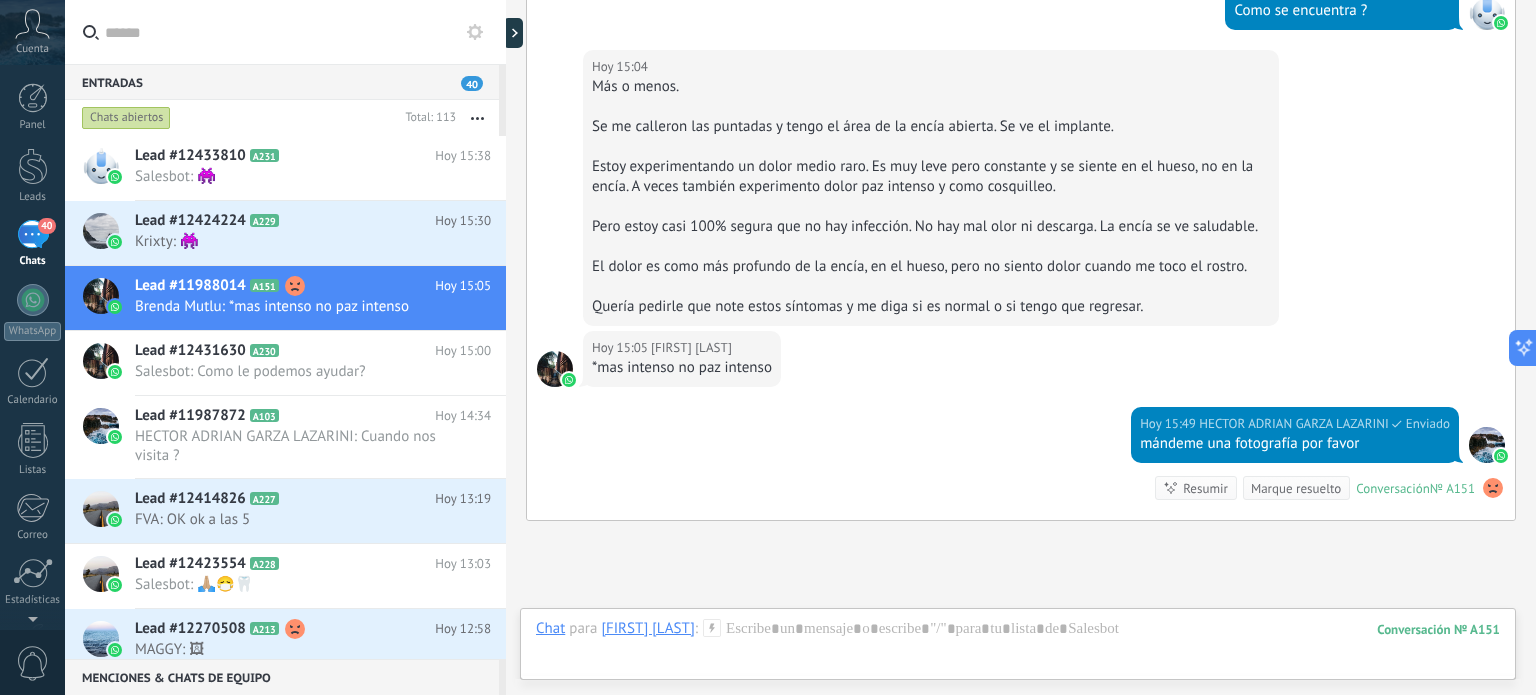 scroll, scrollTop: 2248, scrollLeft: 0, axis: vertical 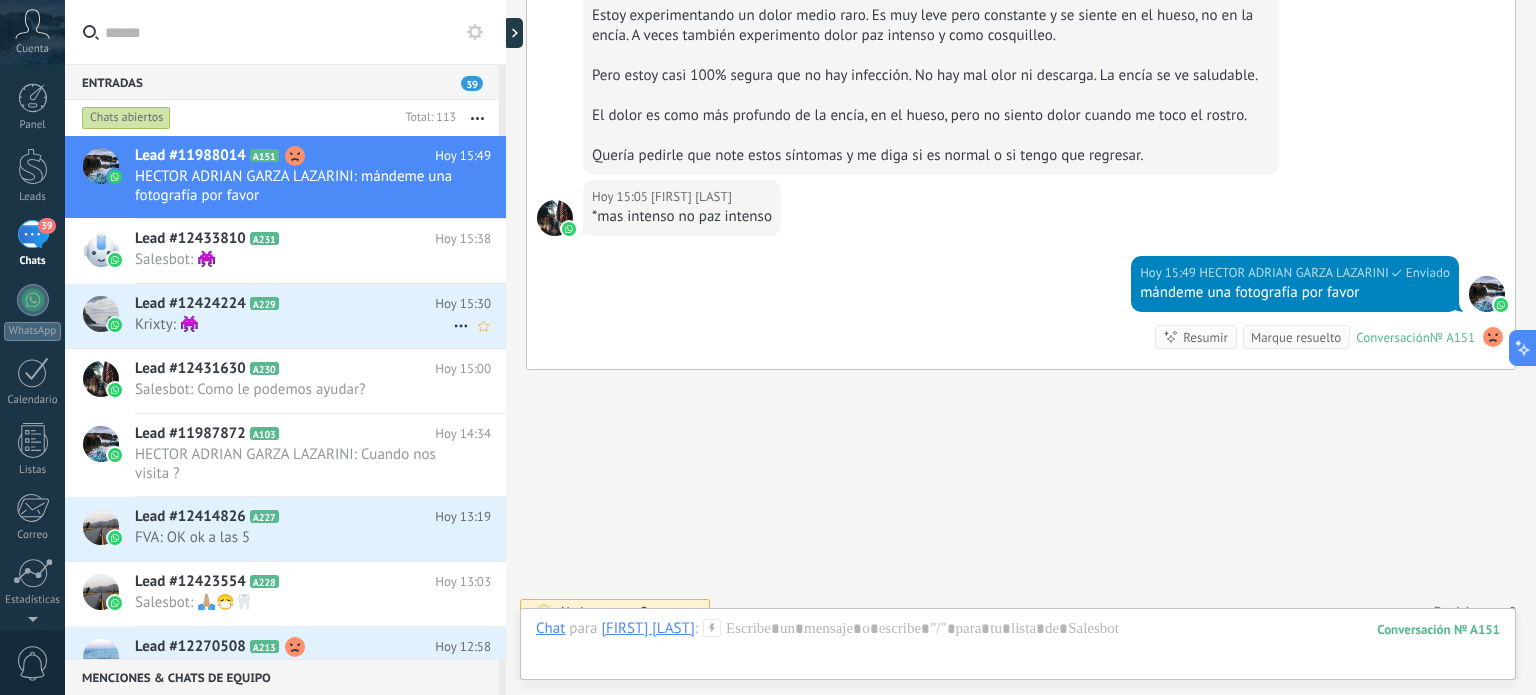 click on "Lead #12424224
A229" at bounding box center (285, 304) 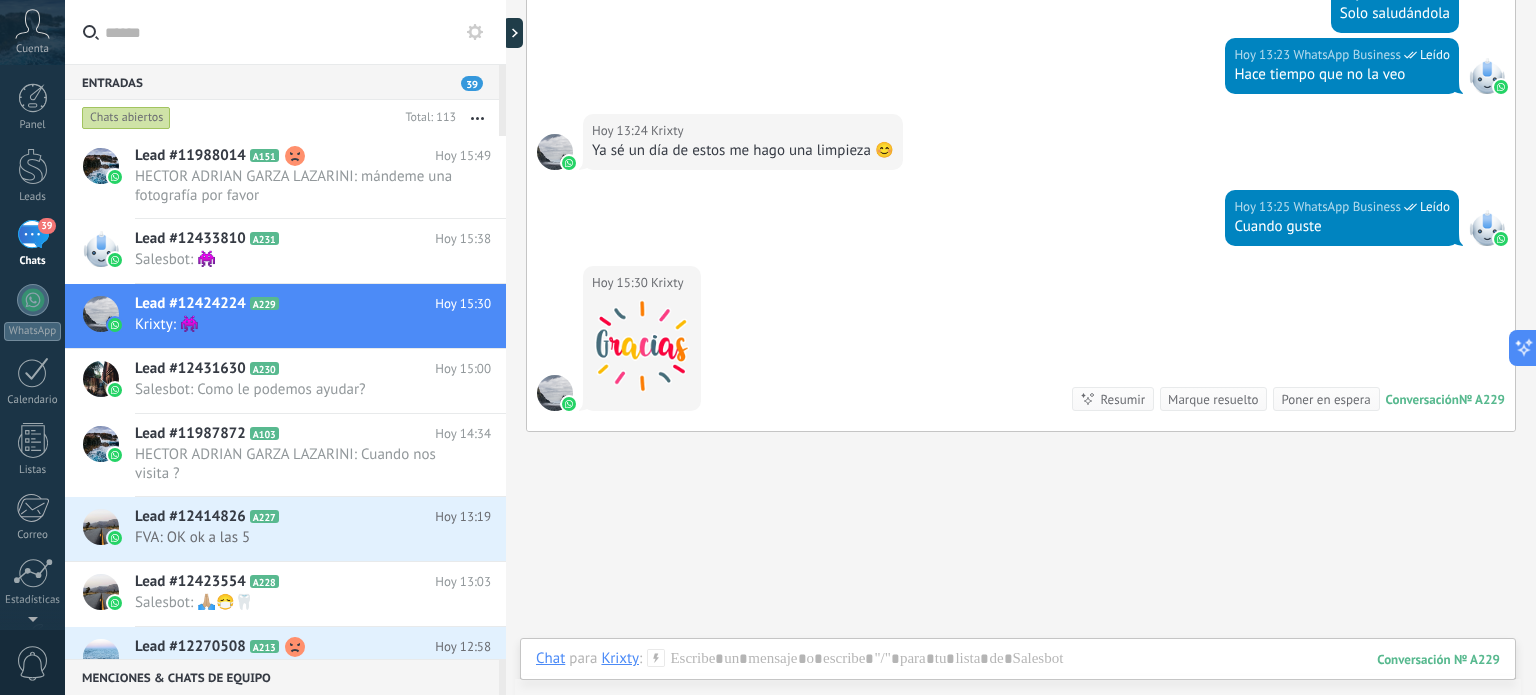 scroll, scrollTop: 704, scrollLeft: 0, axis: vertical 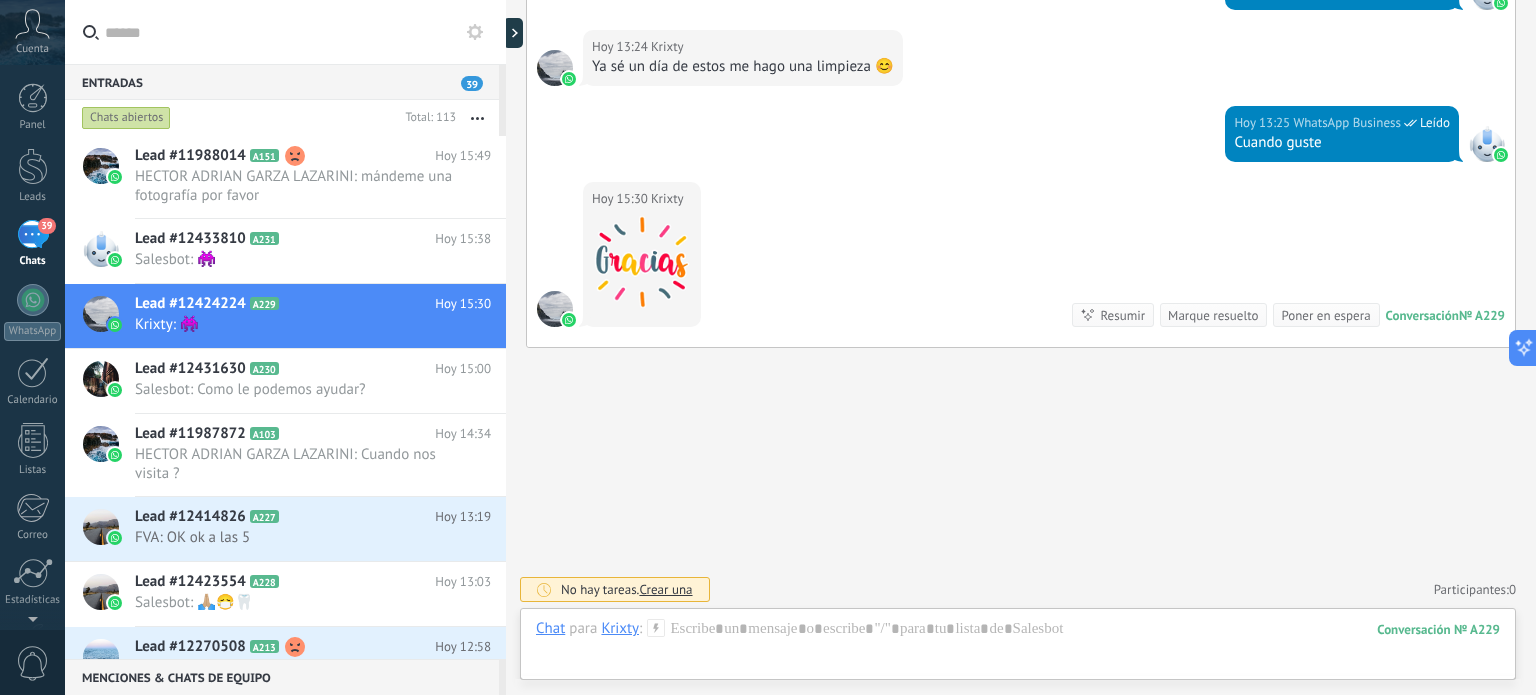 click at bounding box center (506, 347) 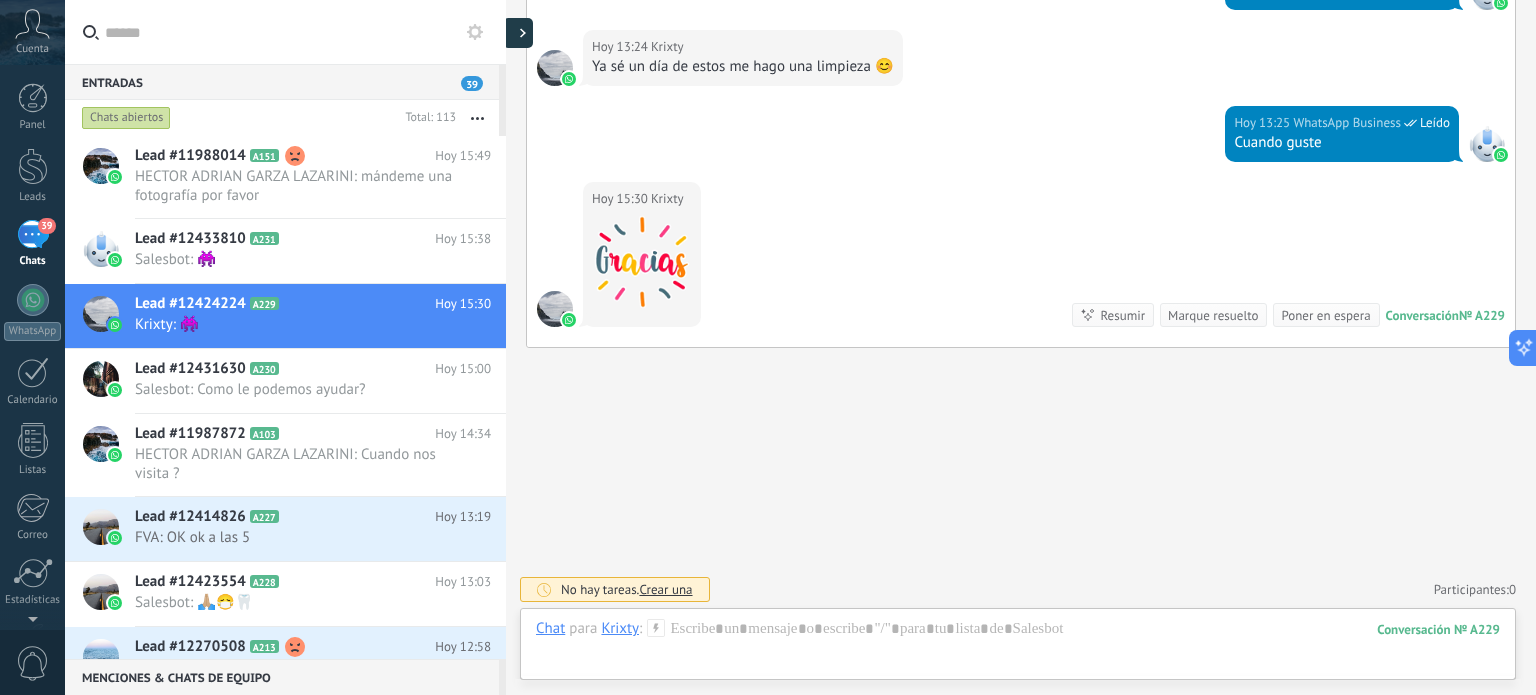 click at bounding box center [518, 33] 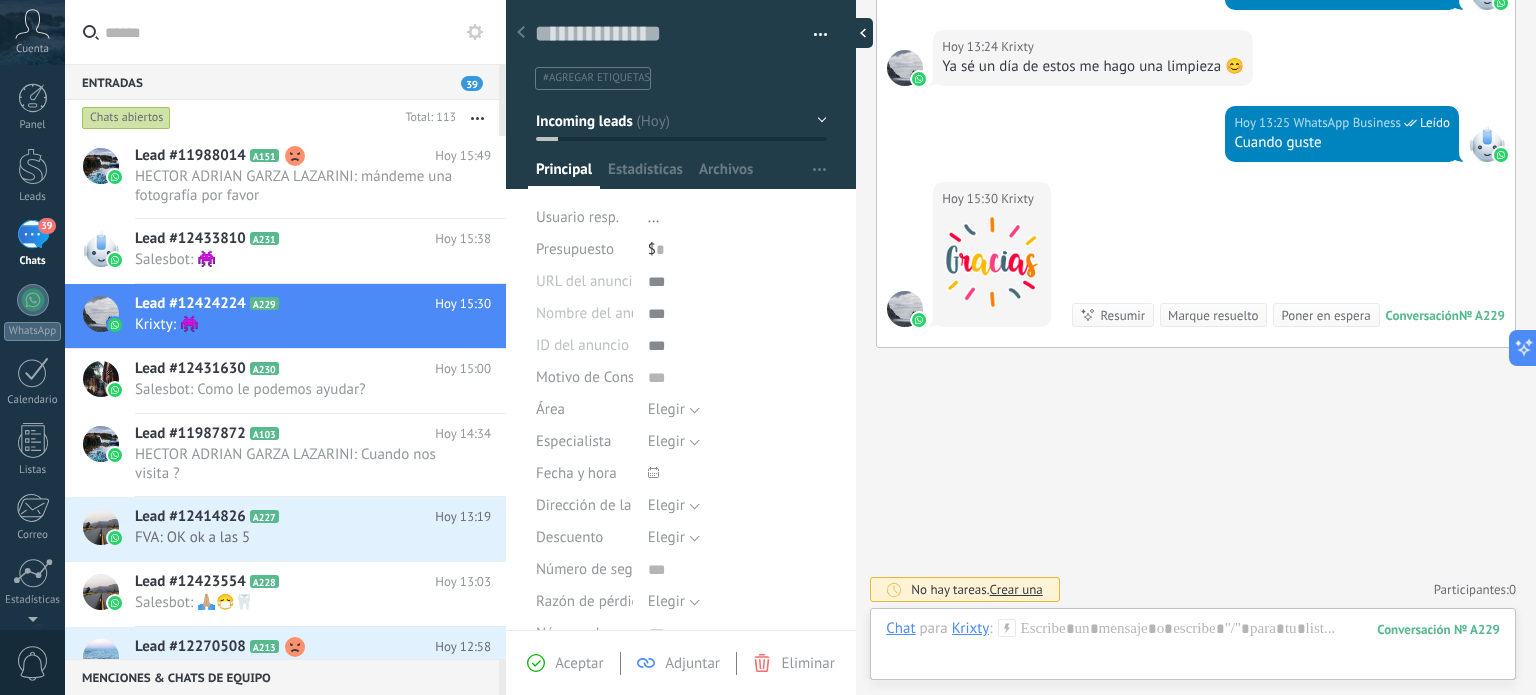 scroll, scrollTop: 29, scrollLeft: 0, axis: vertical 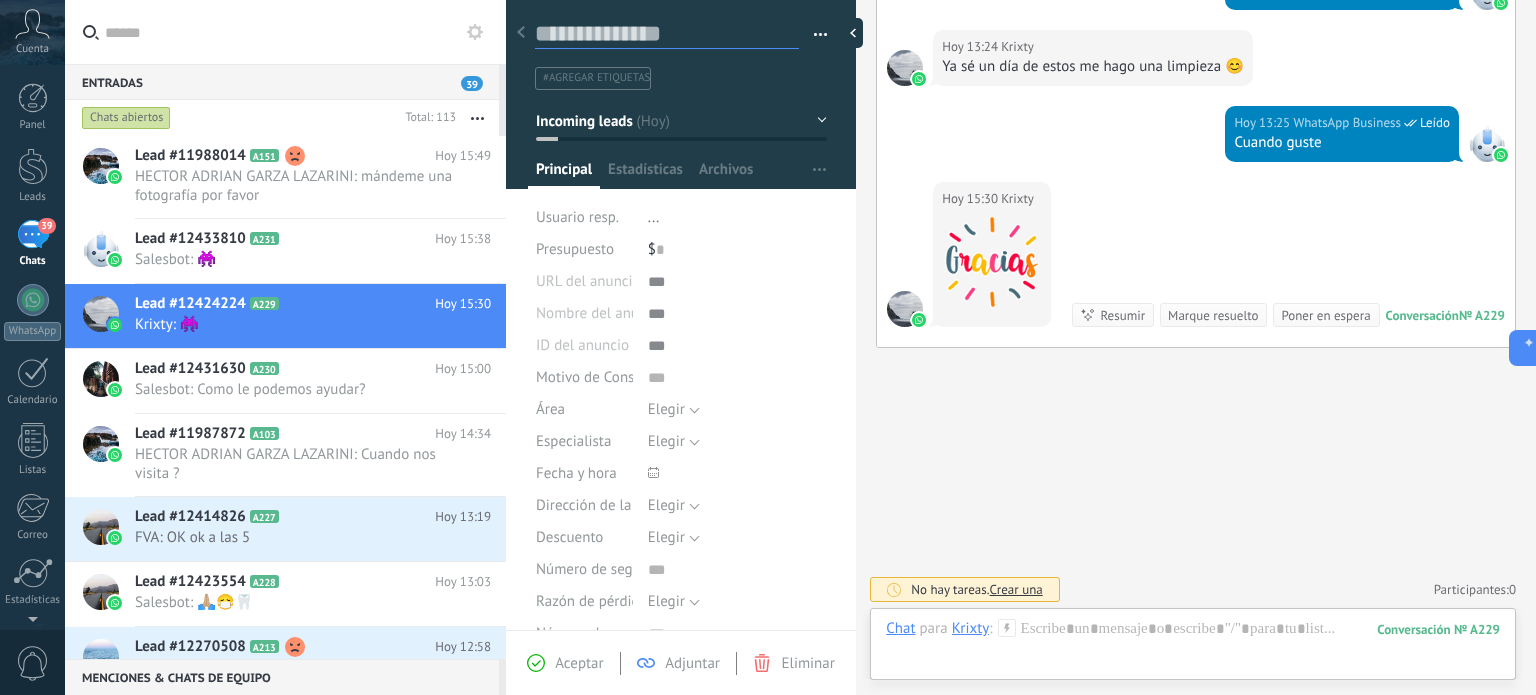click at bounding box center [667, 34] 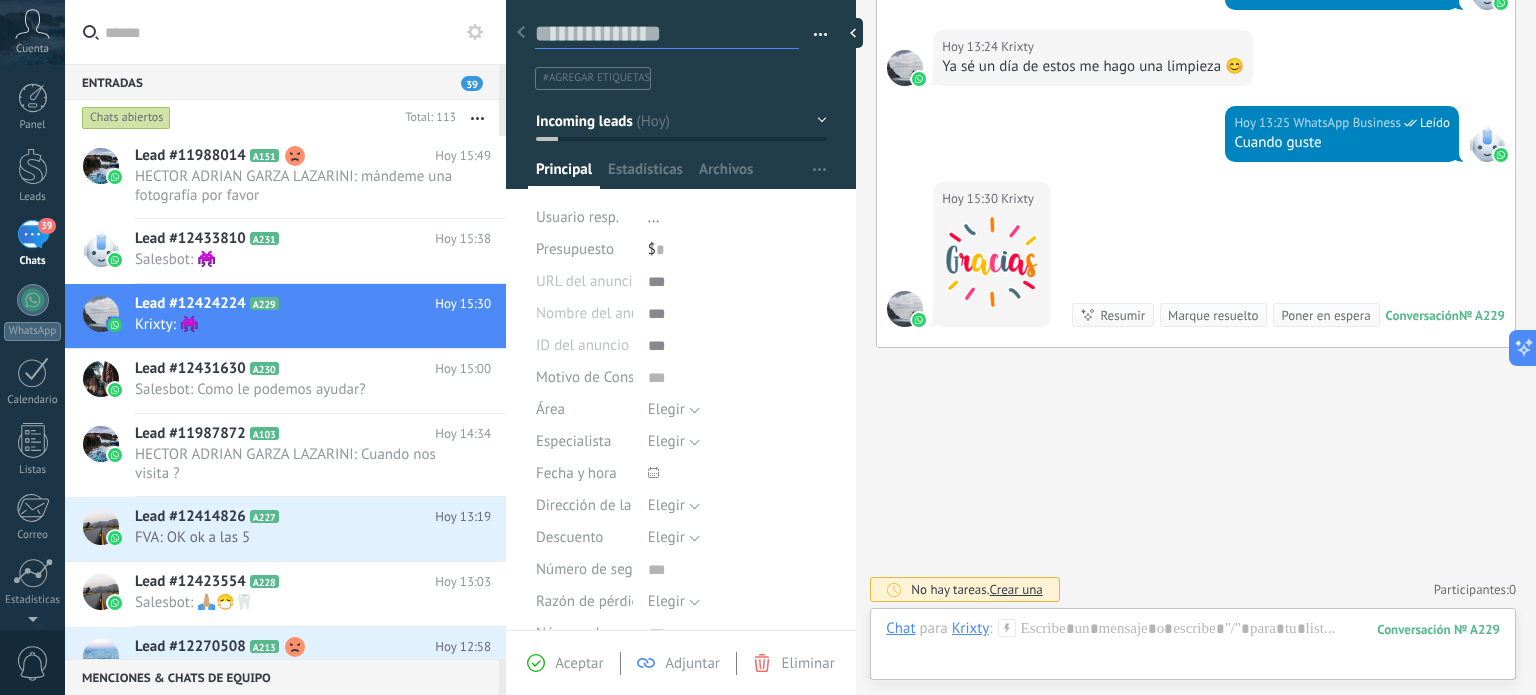 type on "*" 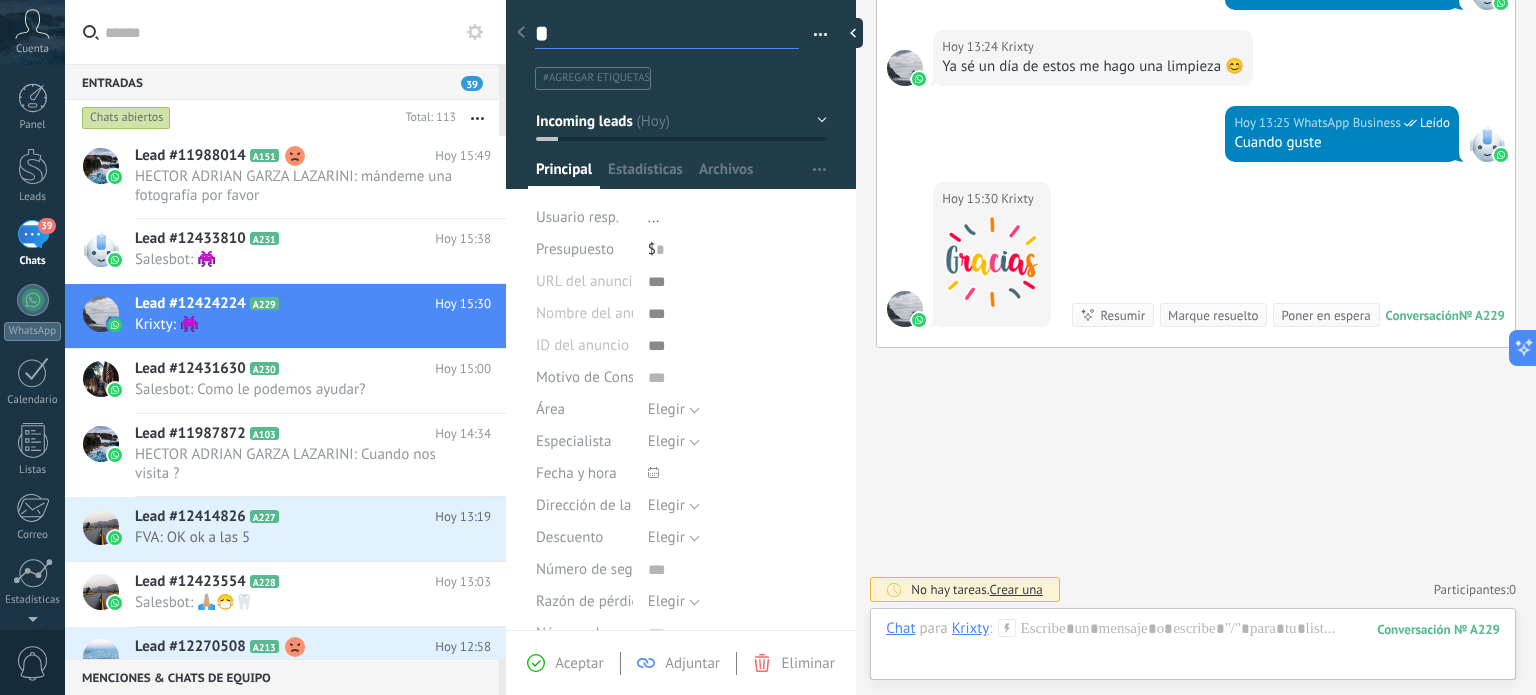 type on "**" 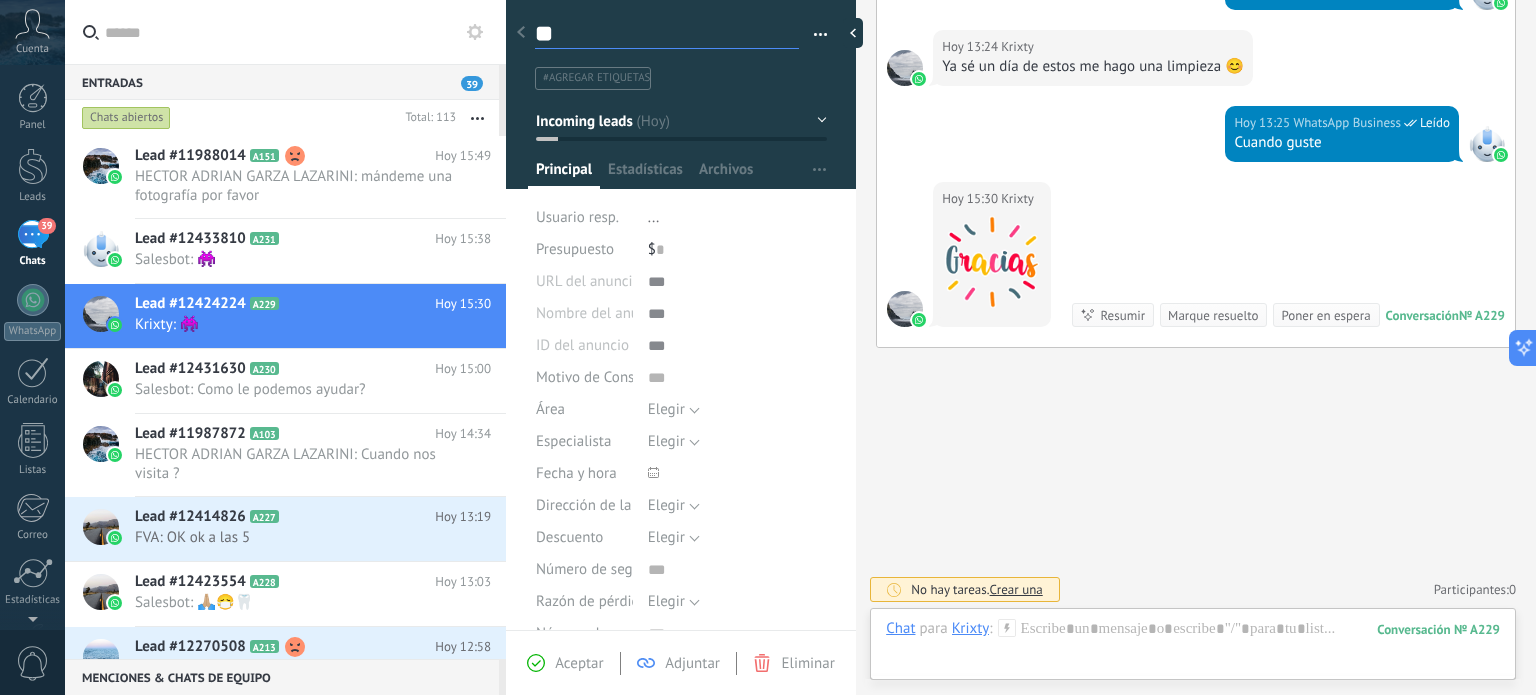 type on "***" 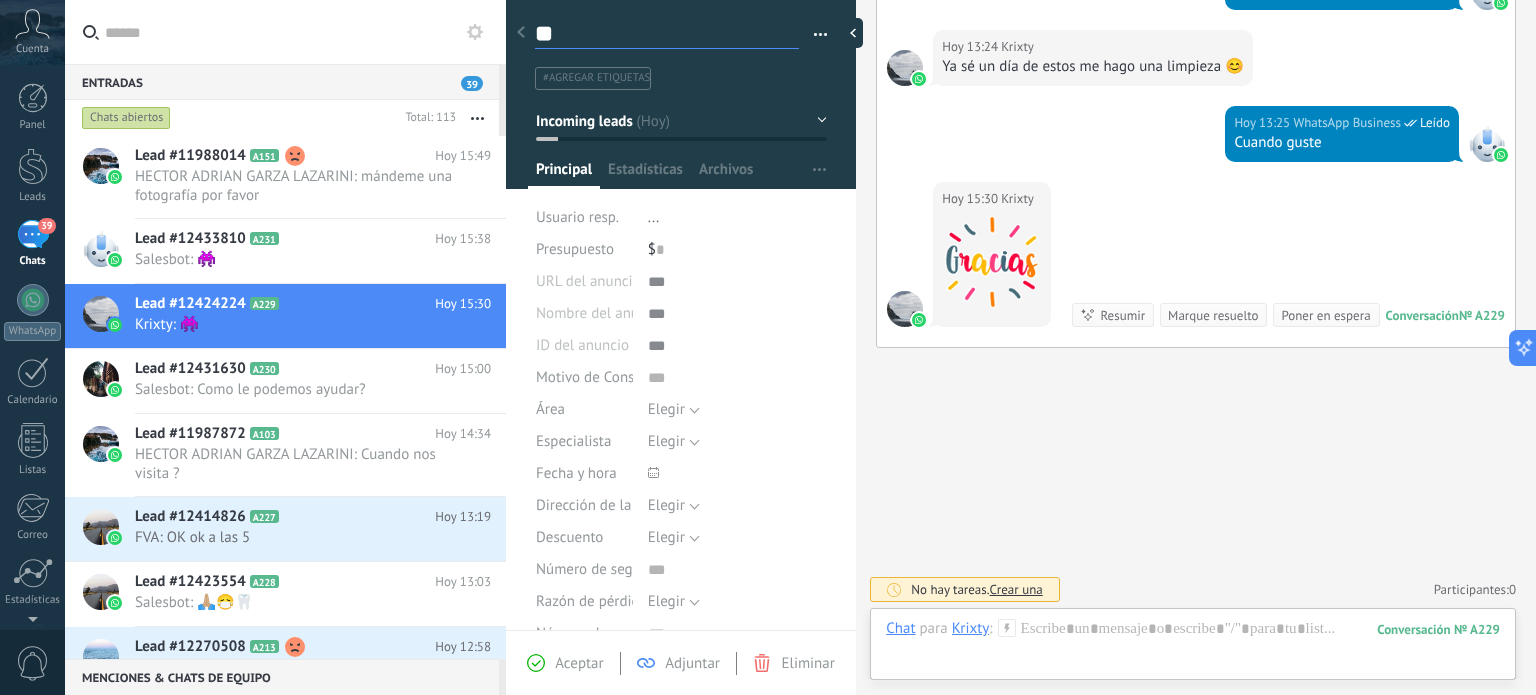 type on "***" 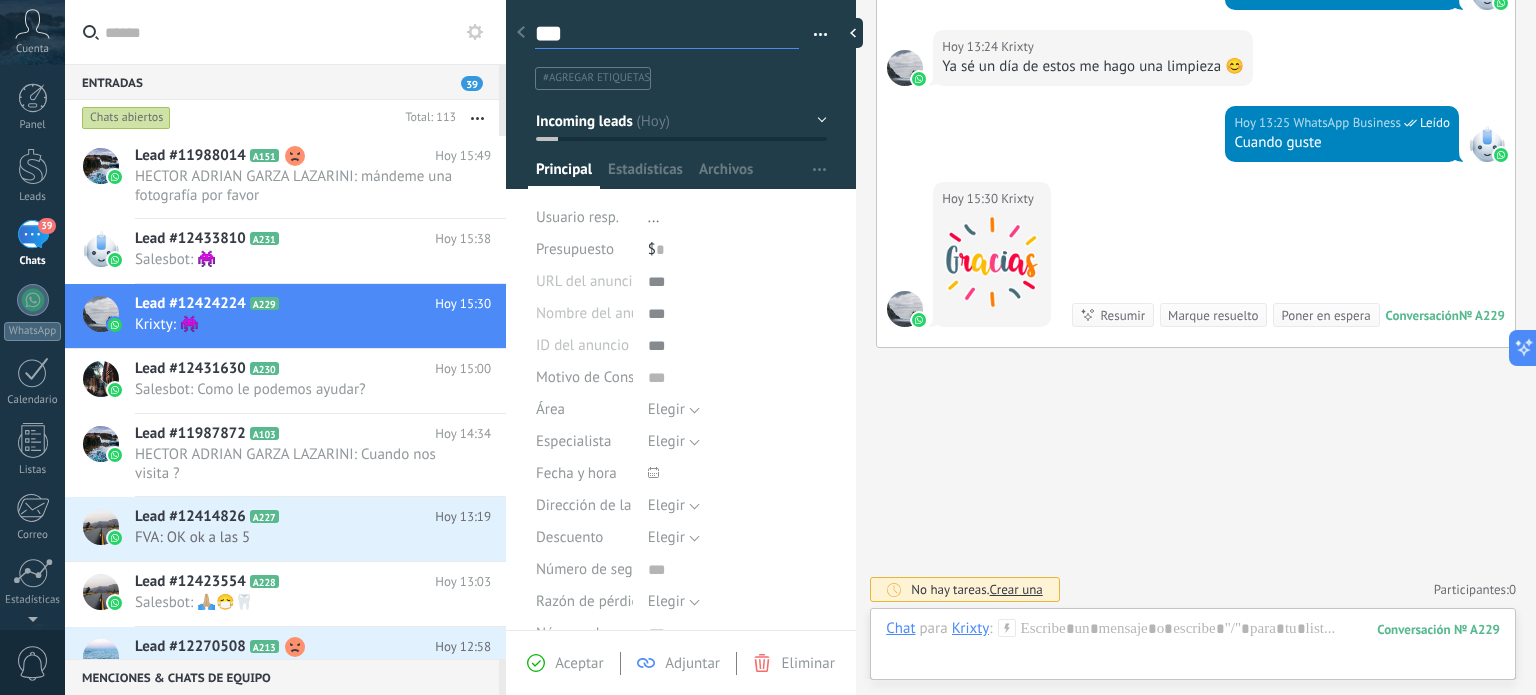 type on "****" 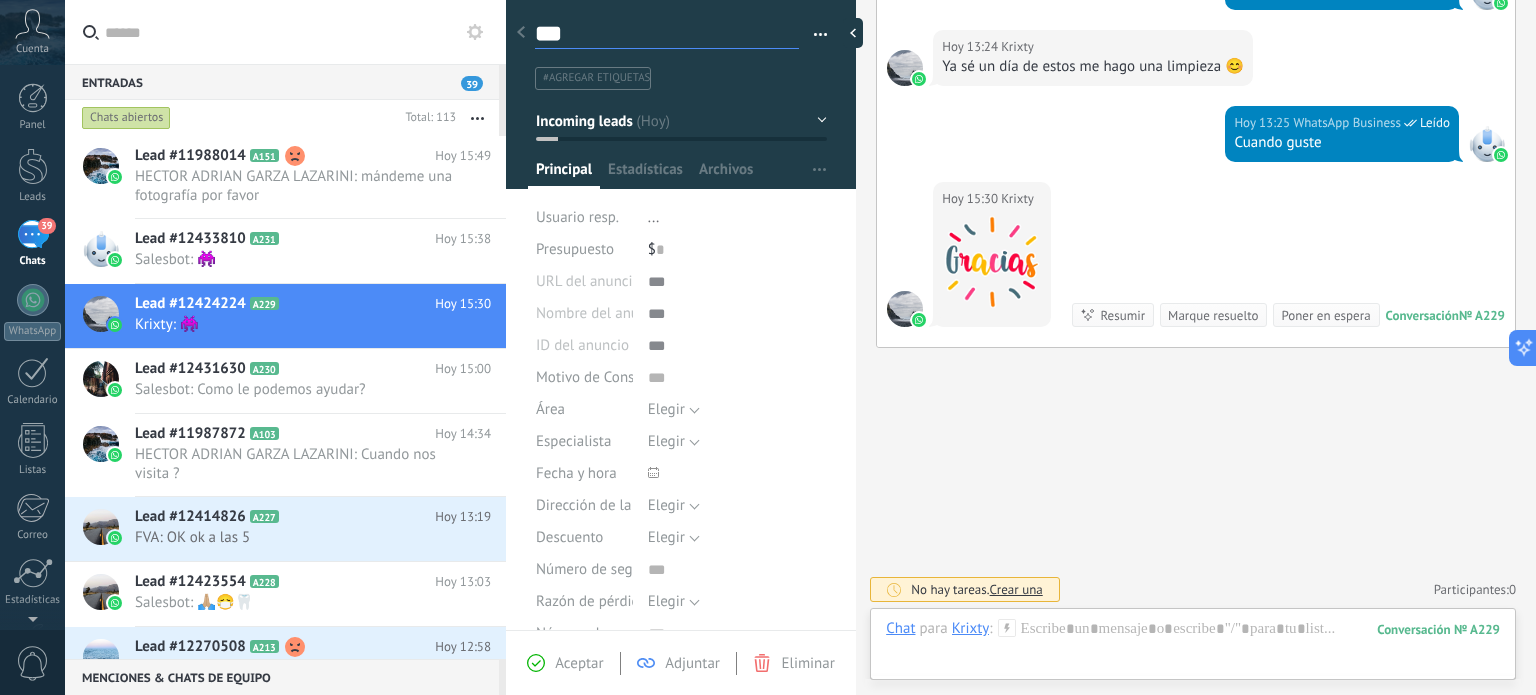 type on "****" 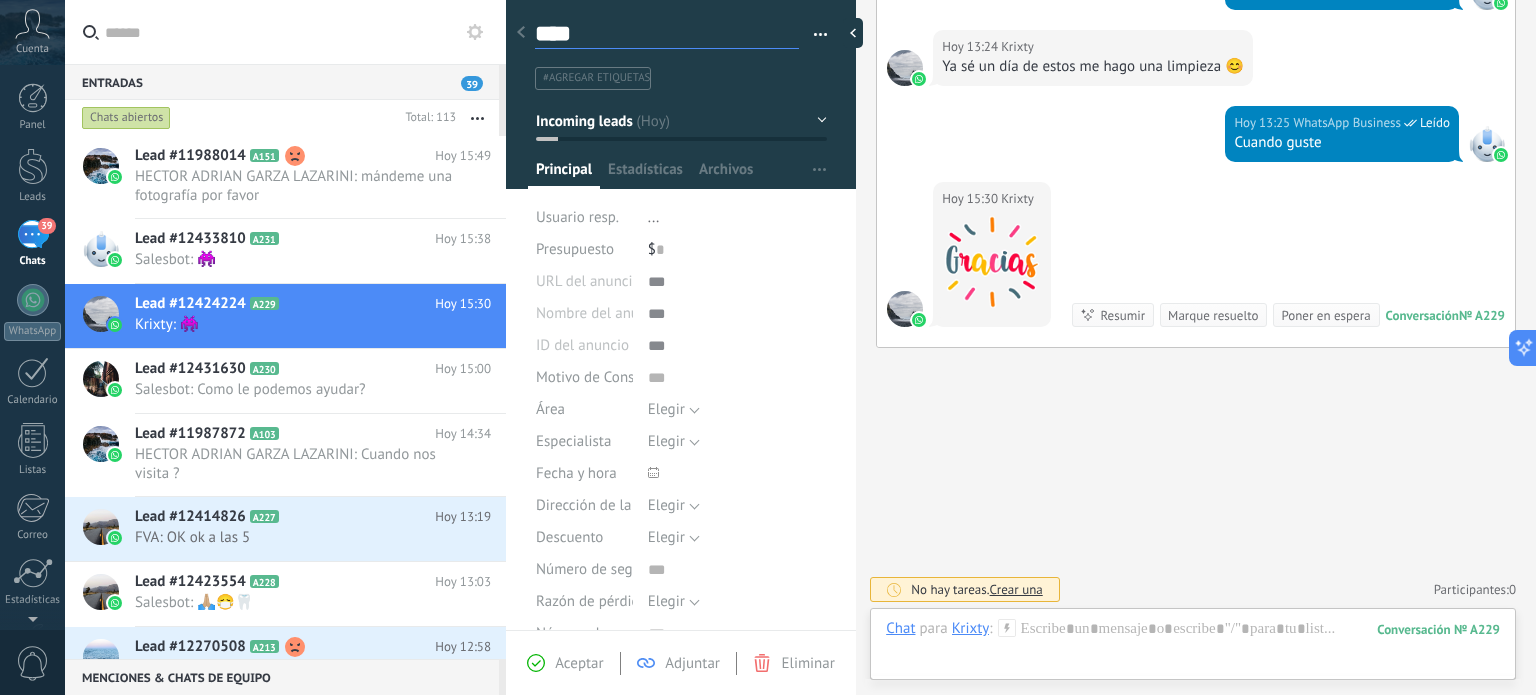 type on "*****" 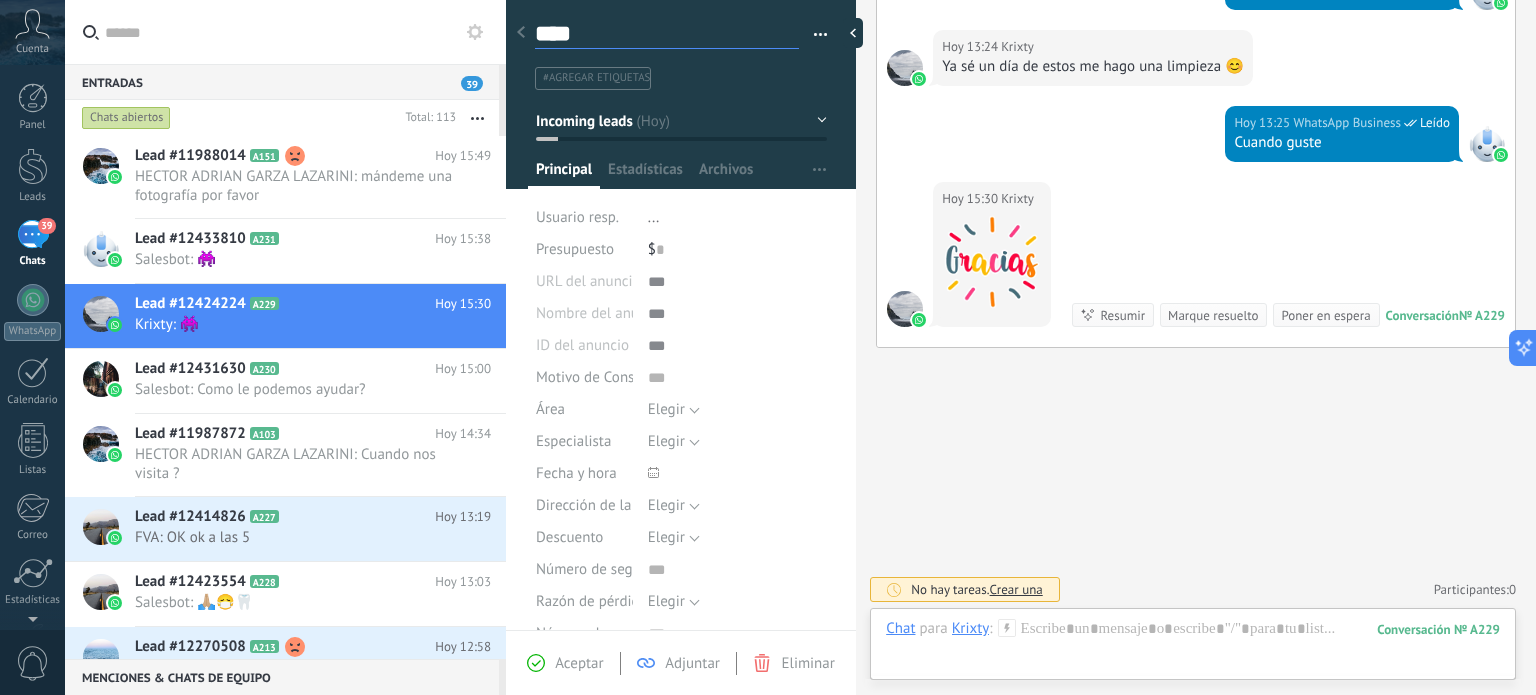 type on "*****" 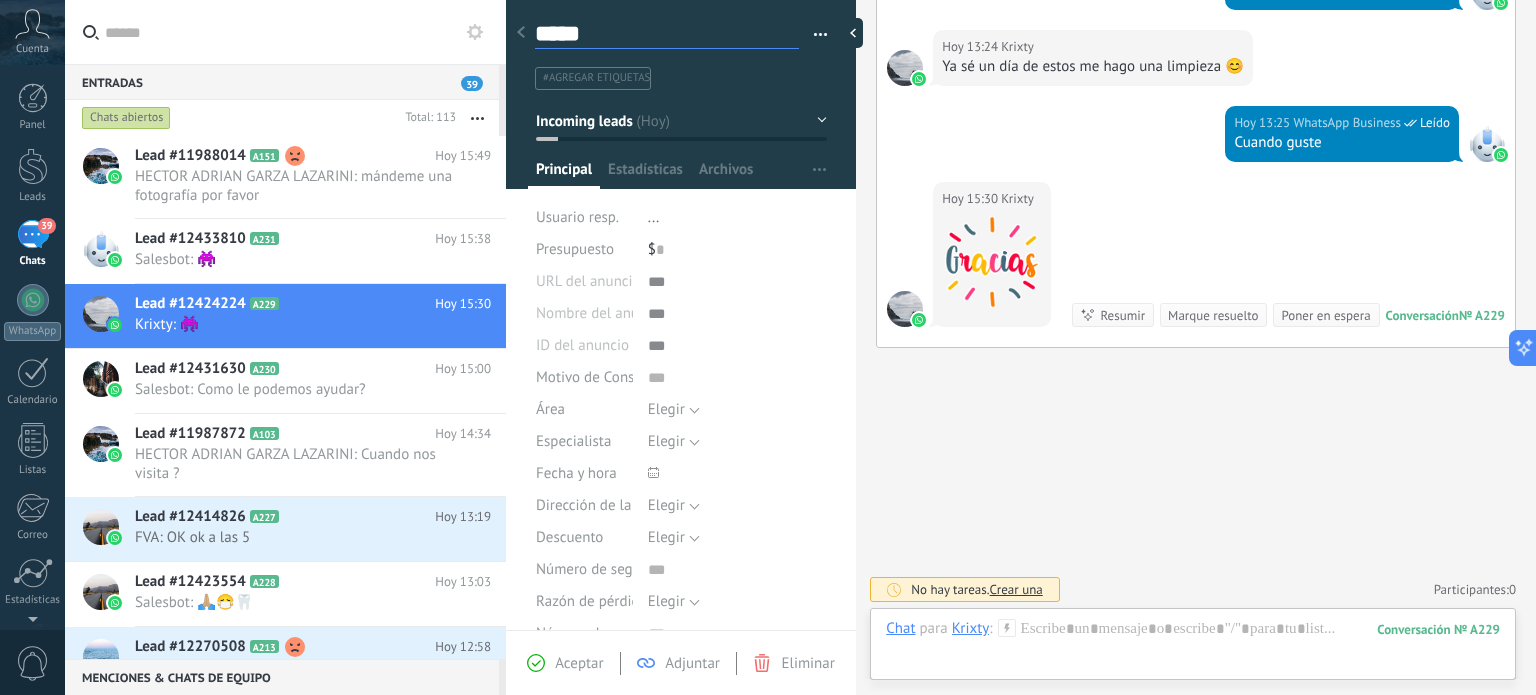 type on "******" 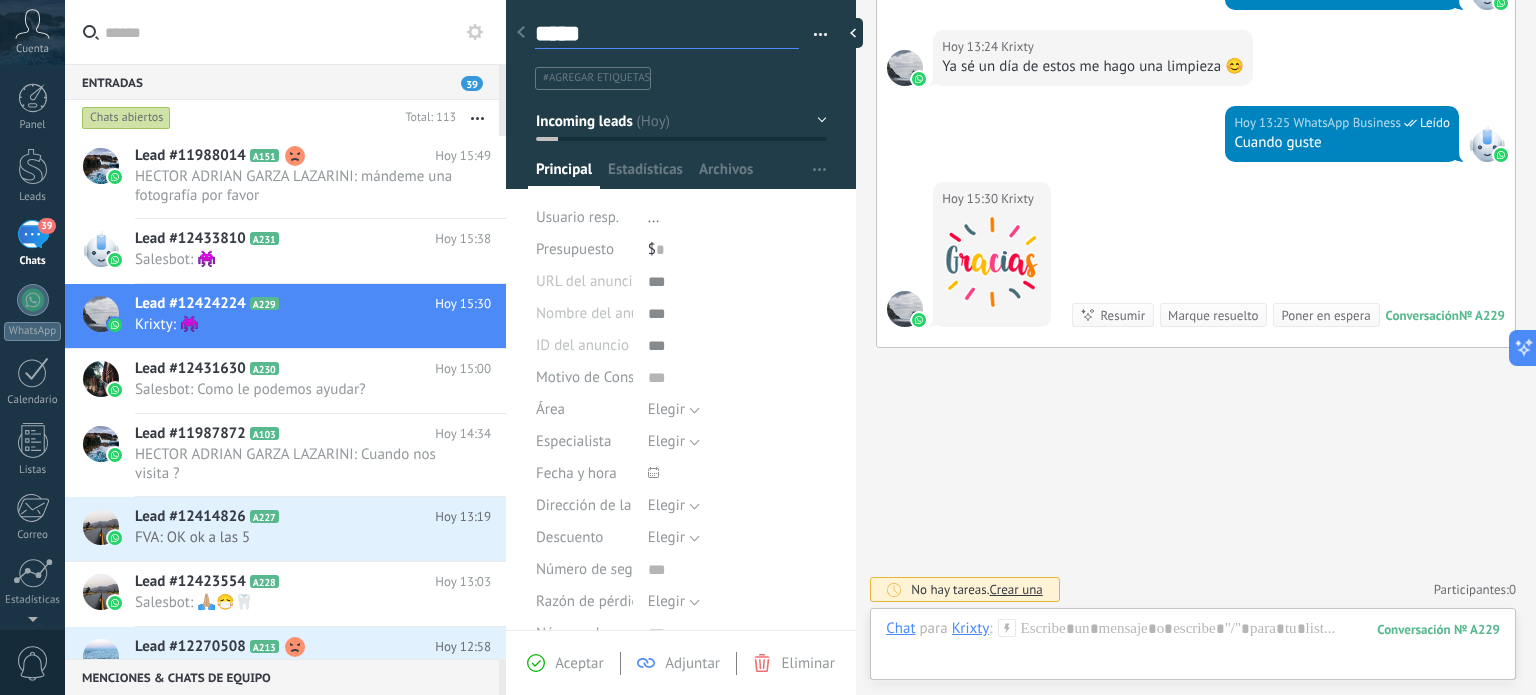 type on "******" 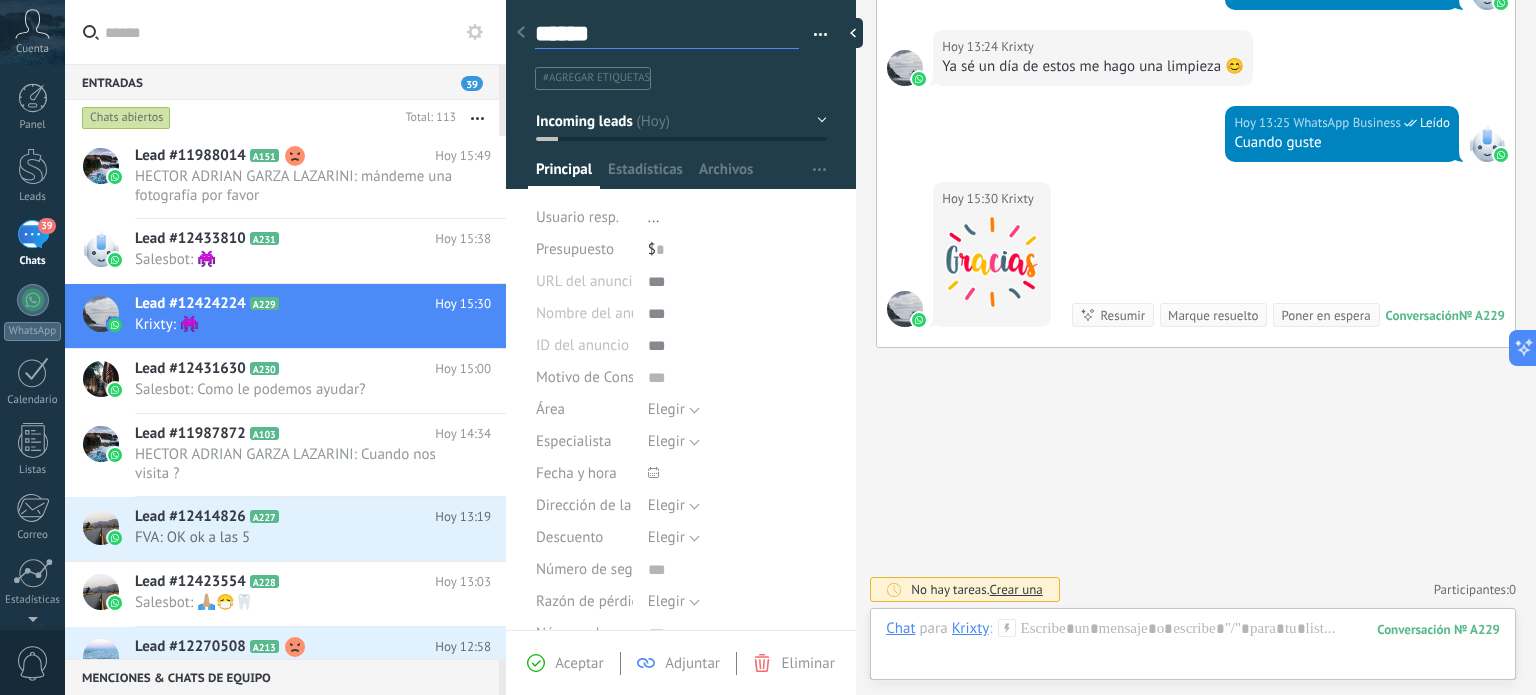 type on "*******" 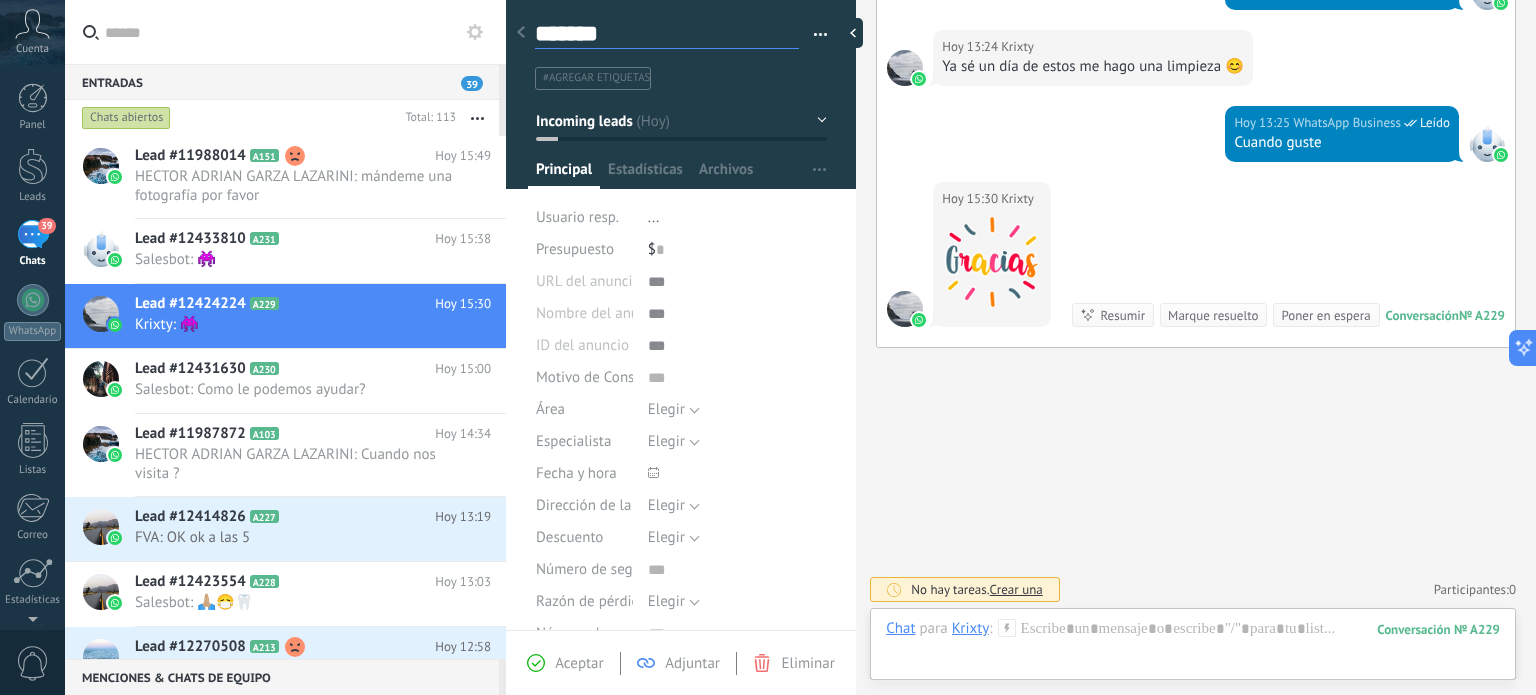 type on "********" 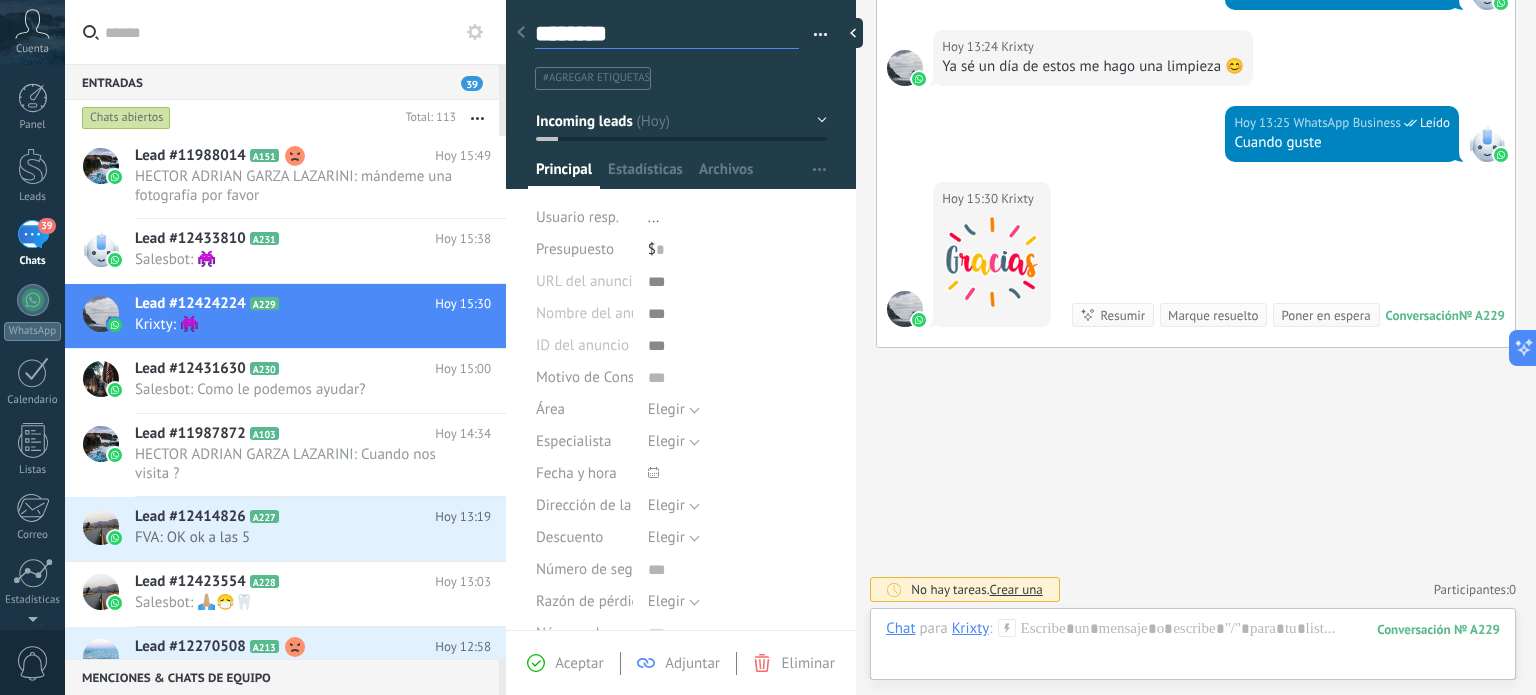 type on "********" 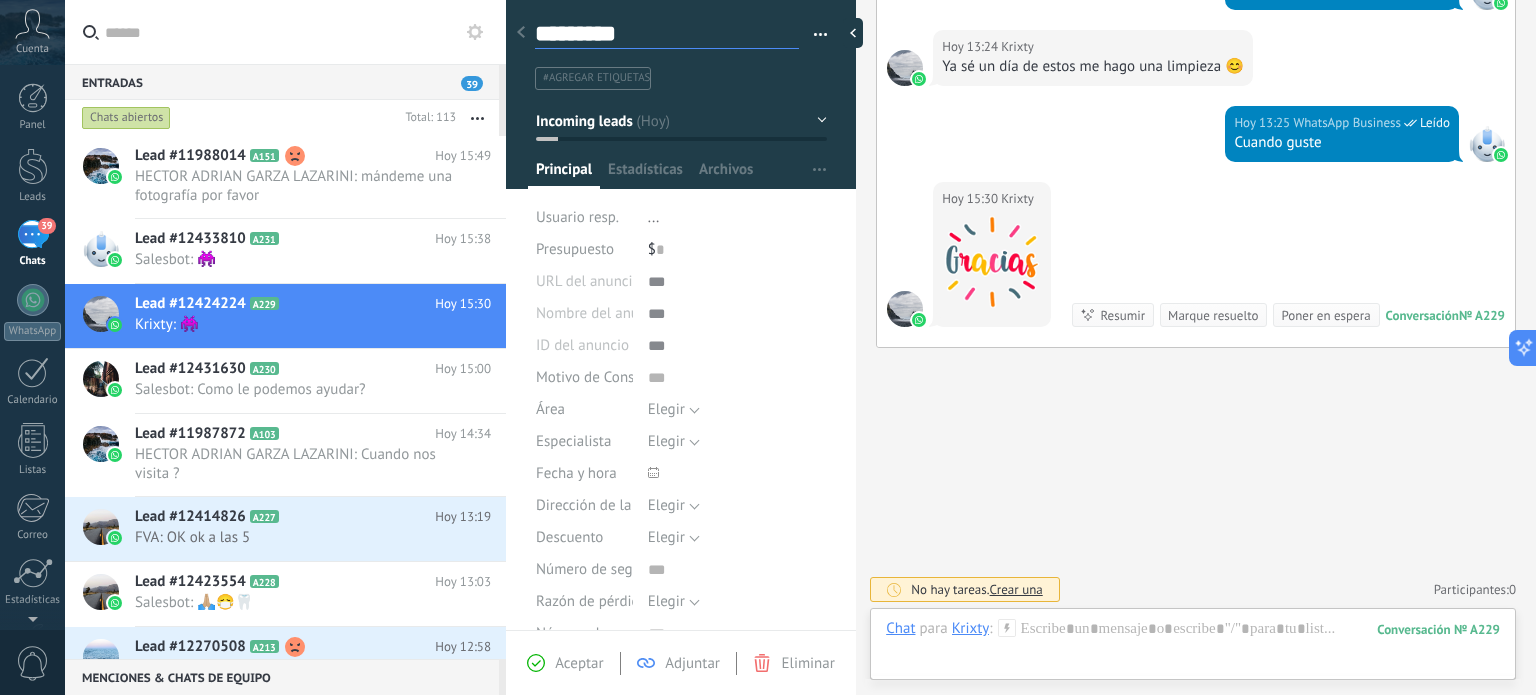 type on "**********" 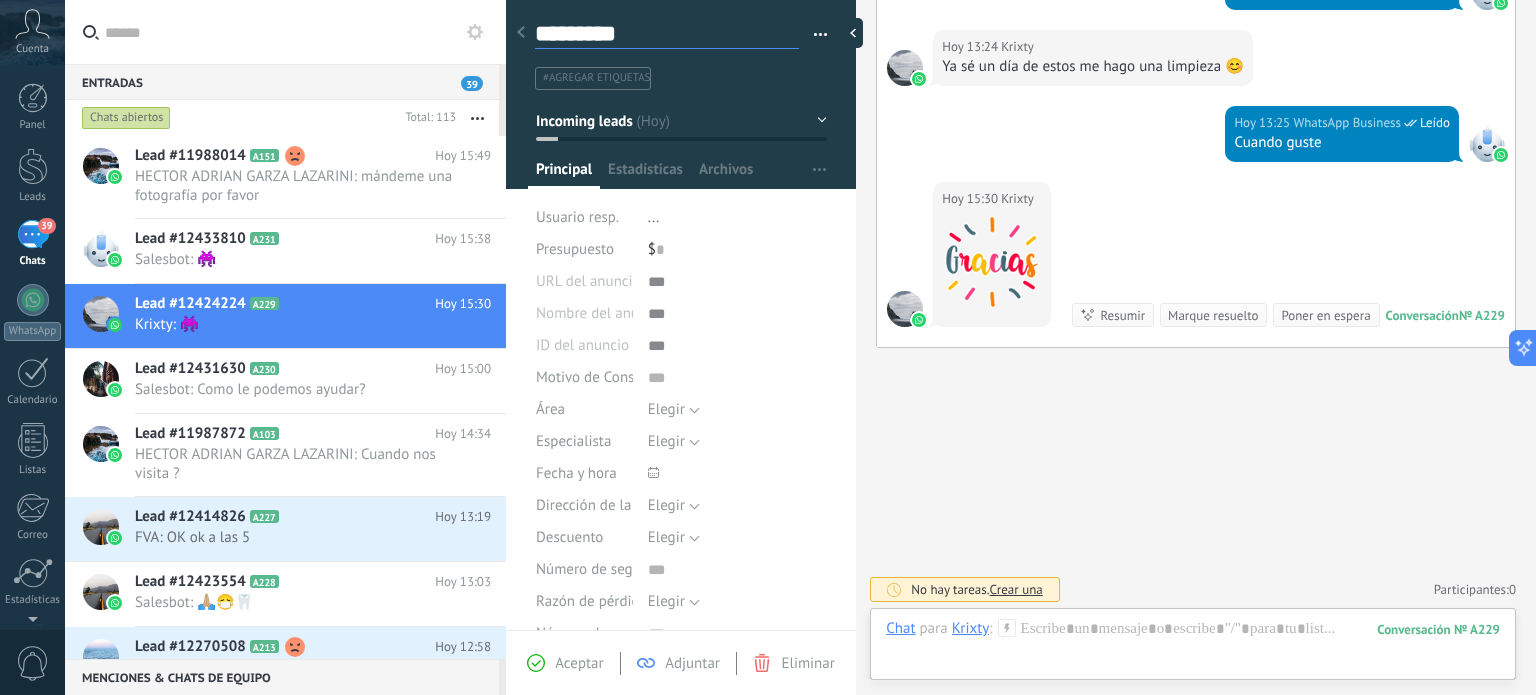 type on "**********" 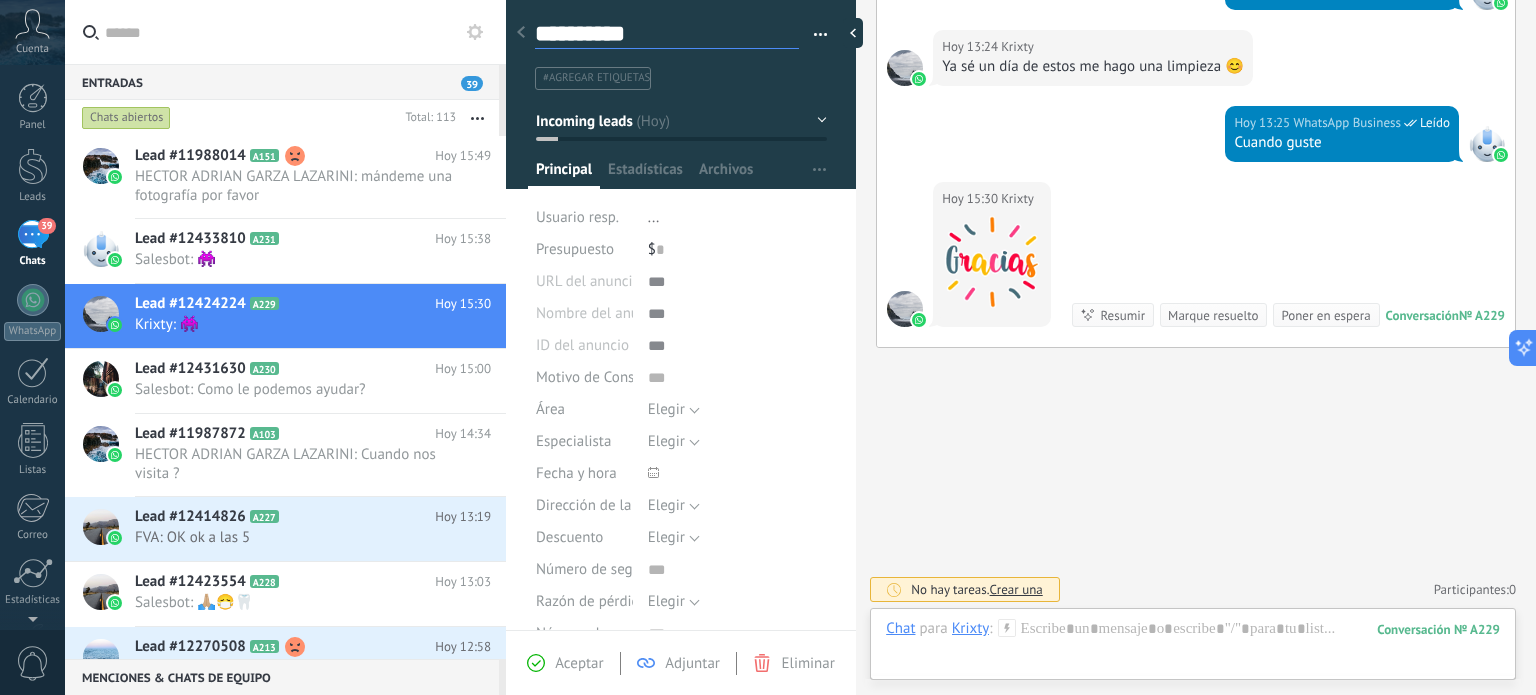type on "**********" 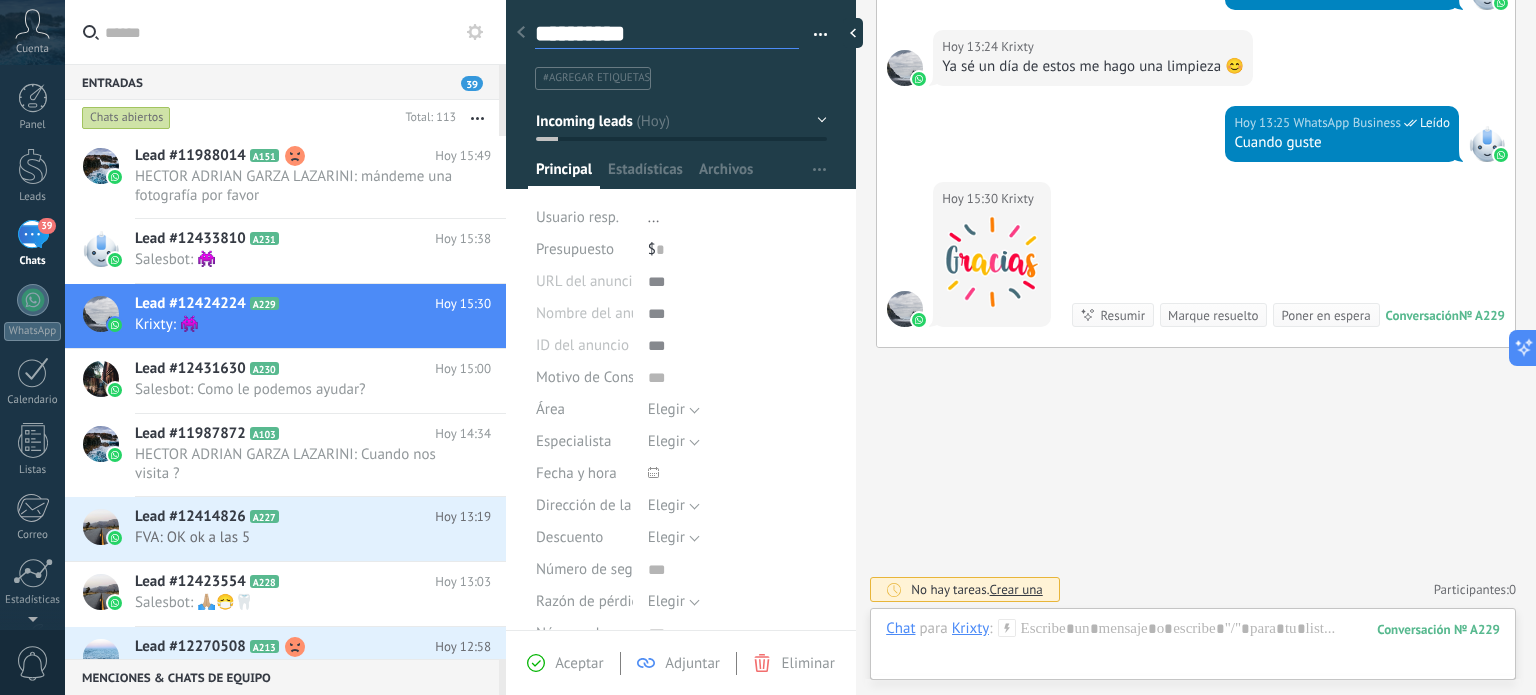 type on "**********" 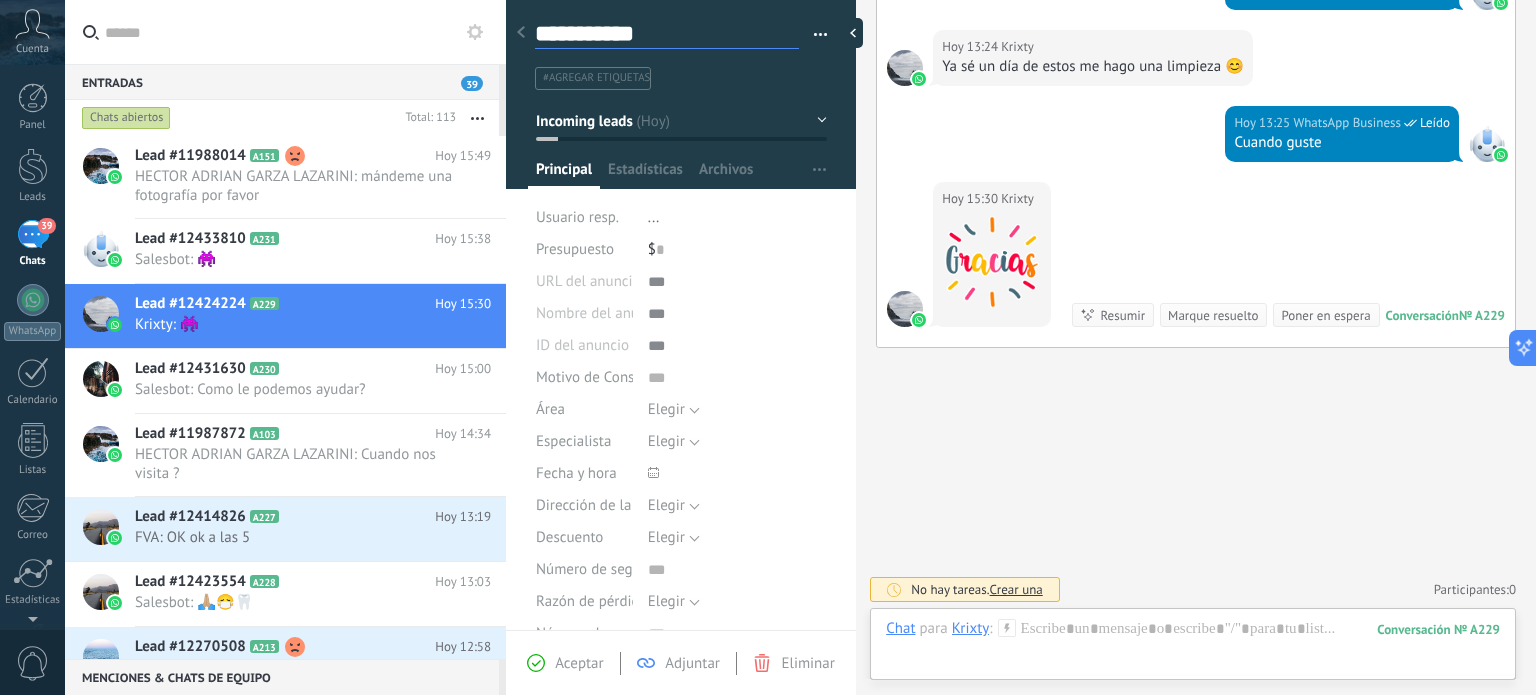 type on "**********" 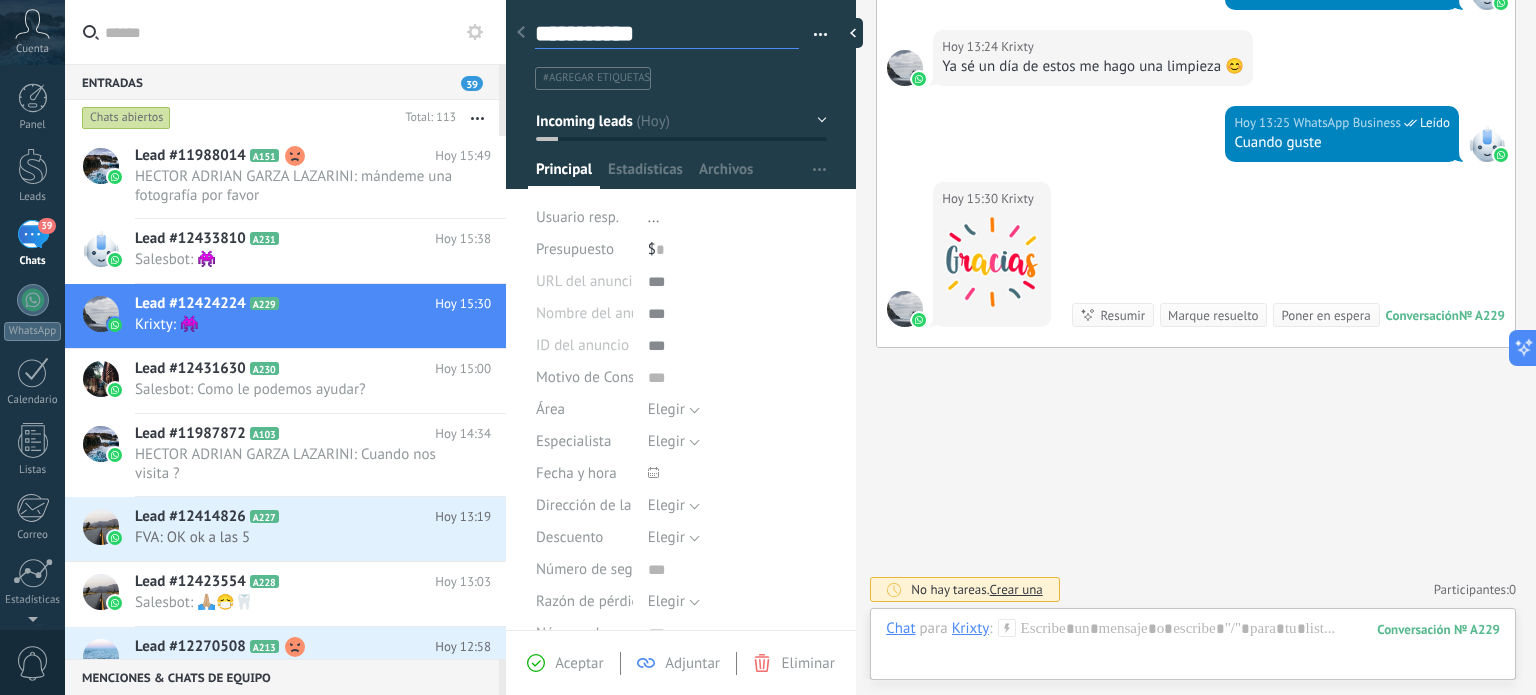 type on "**********" 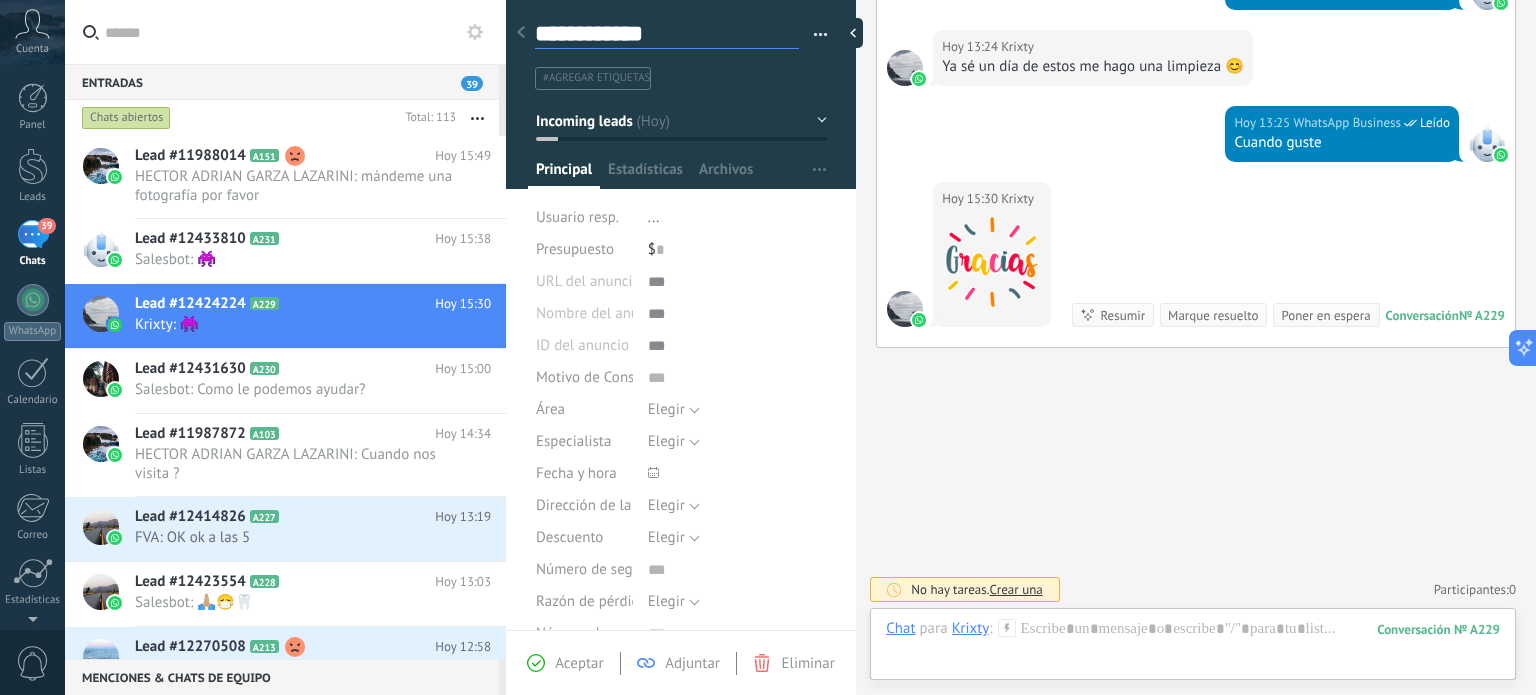 type on "**********" 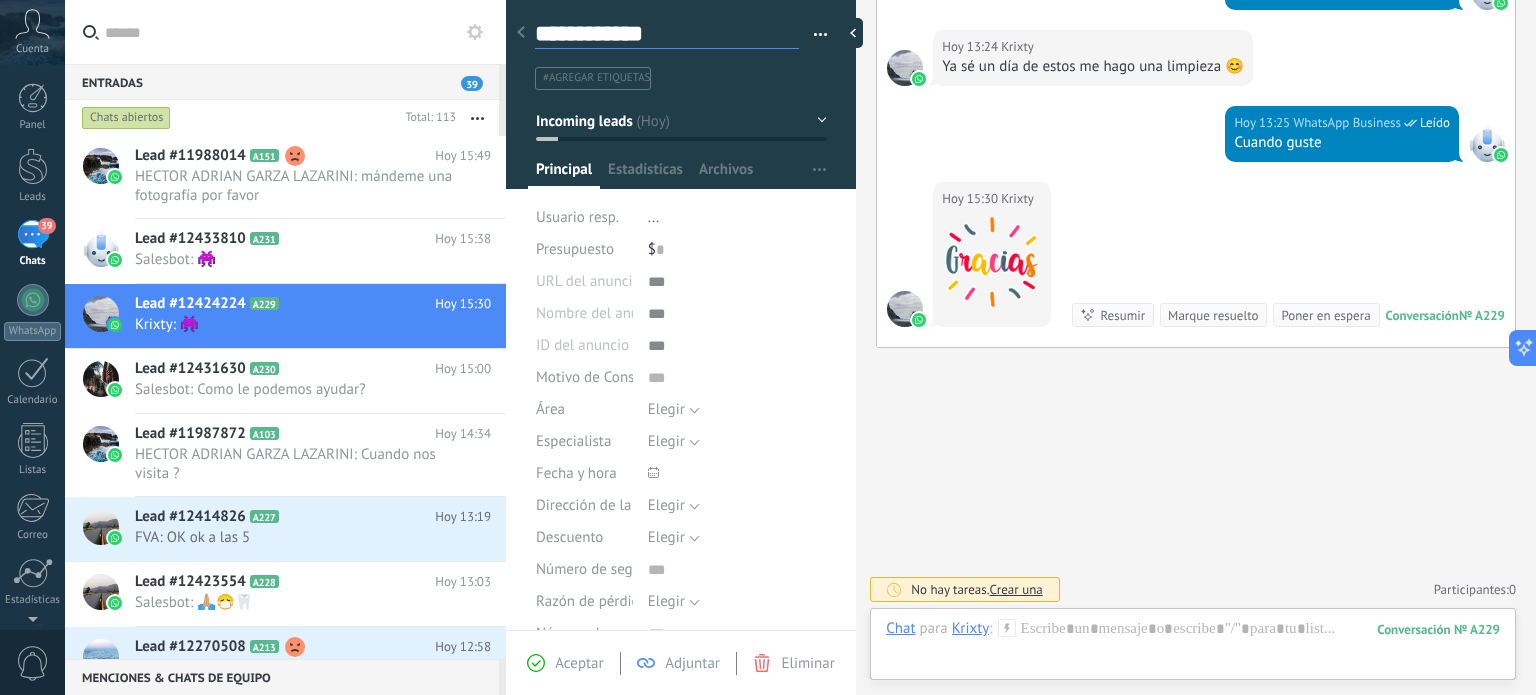 type on "**********" 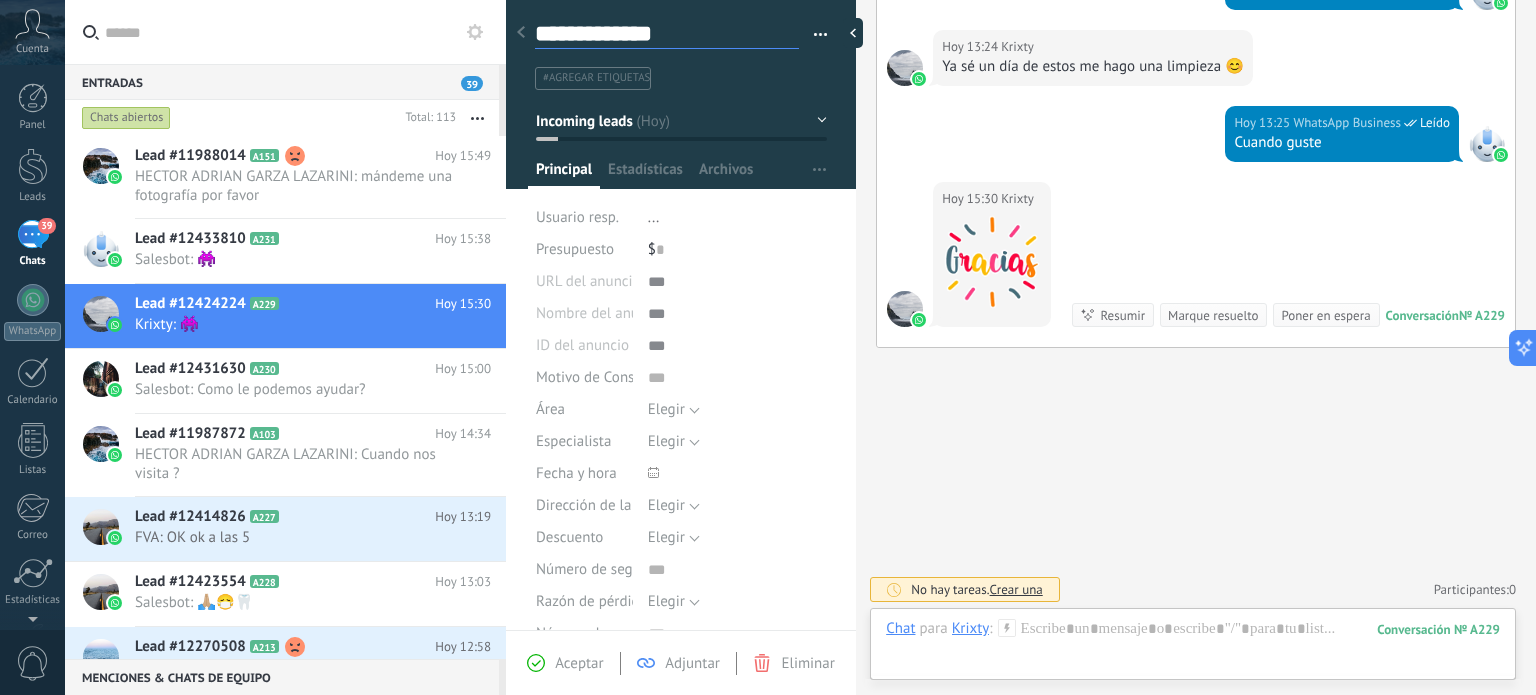 type on "**********" 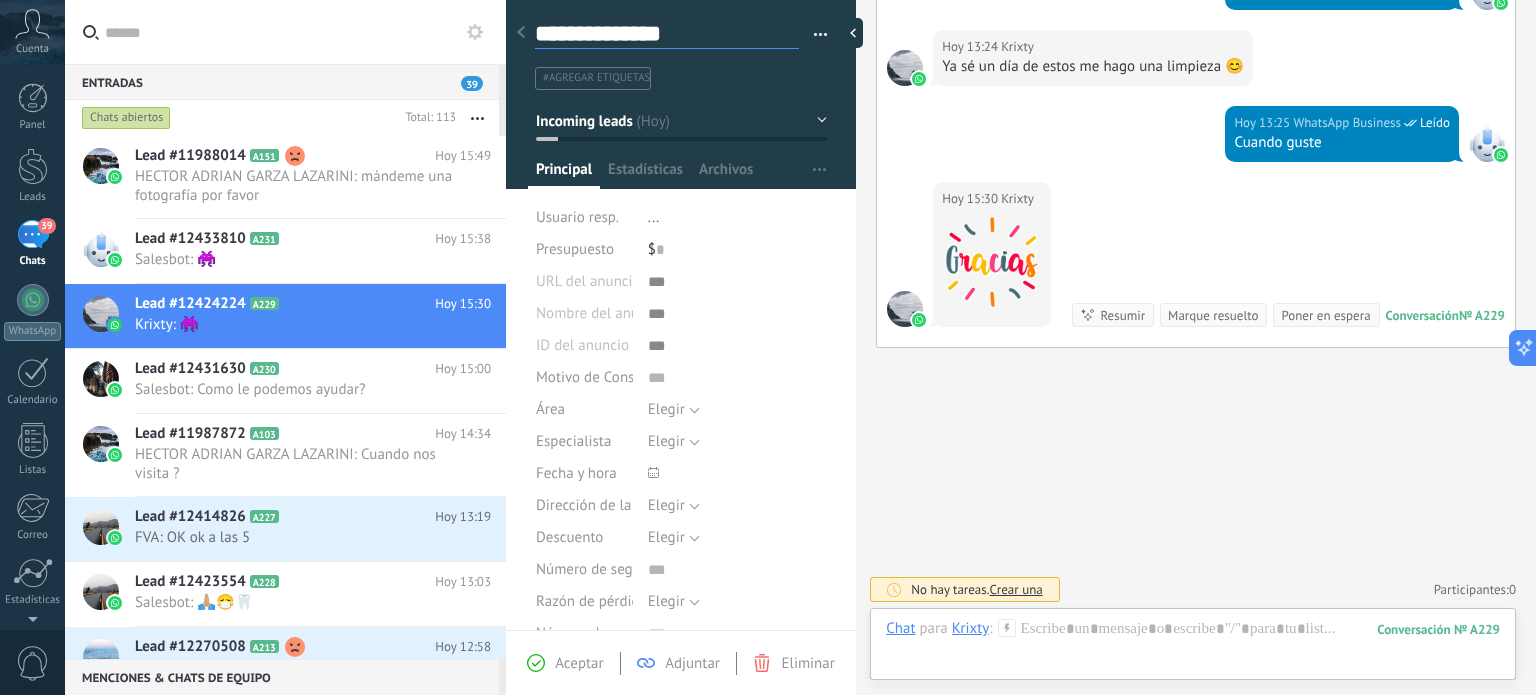 type on "**********" 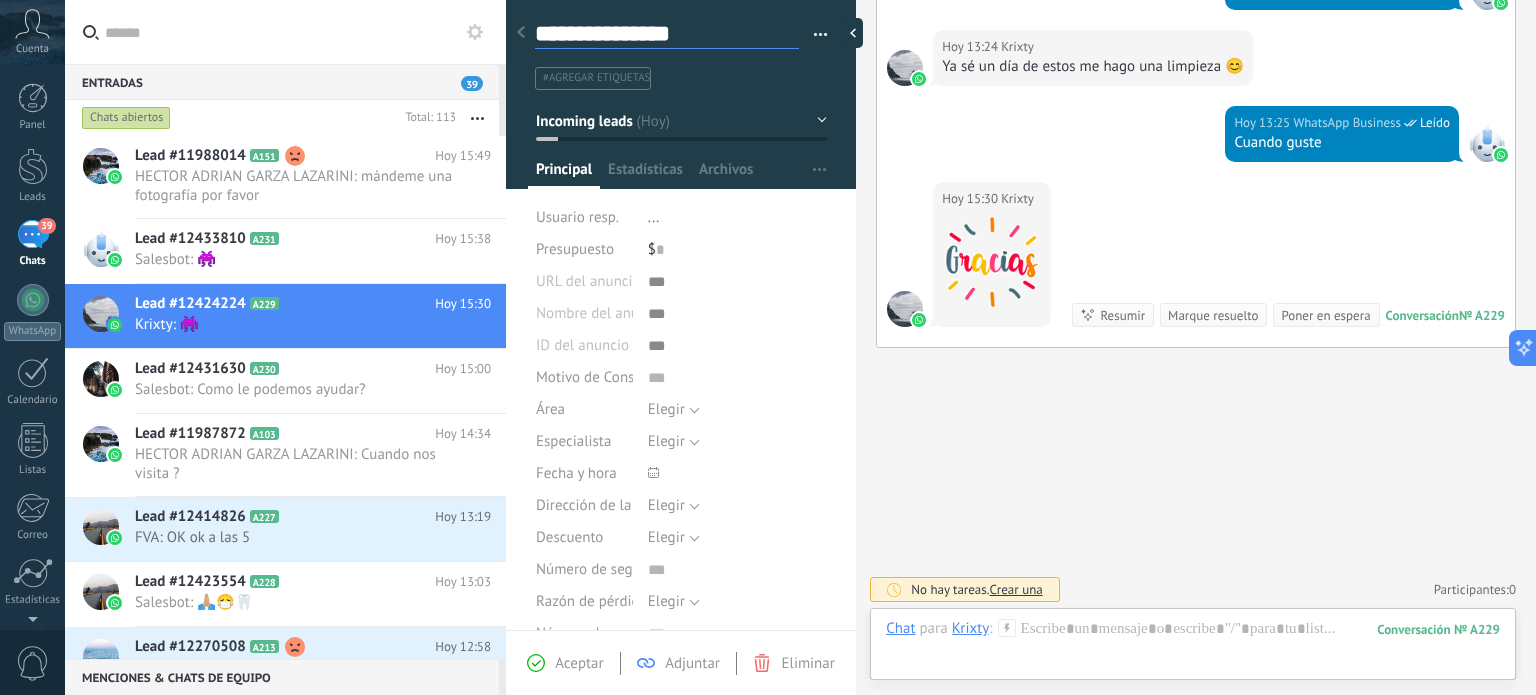 type on "**********" 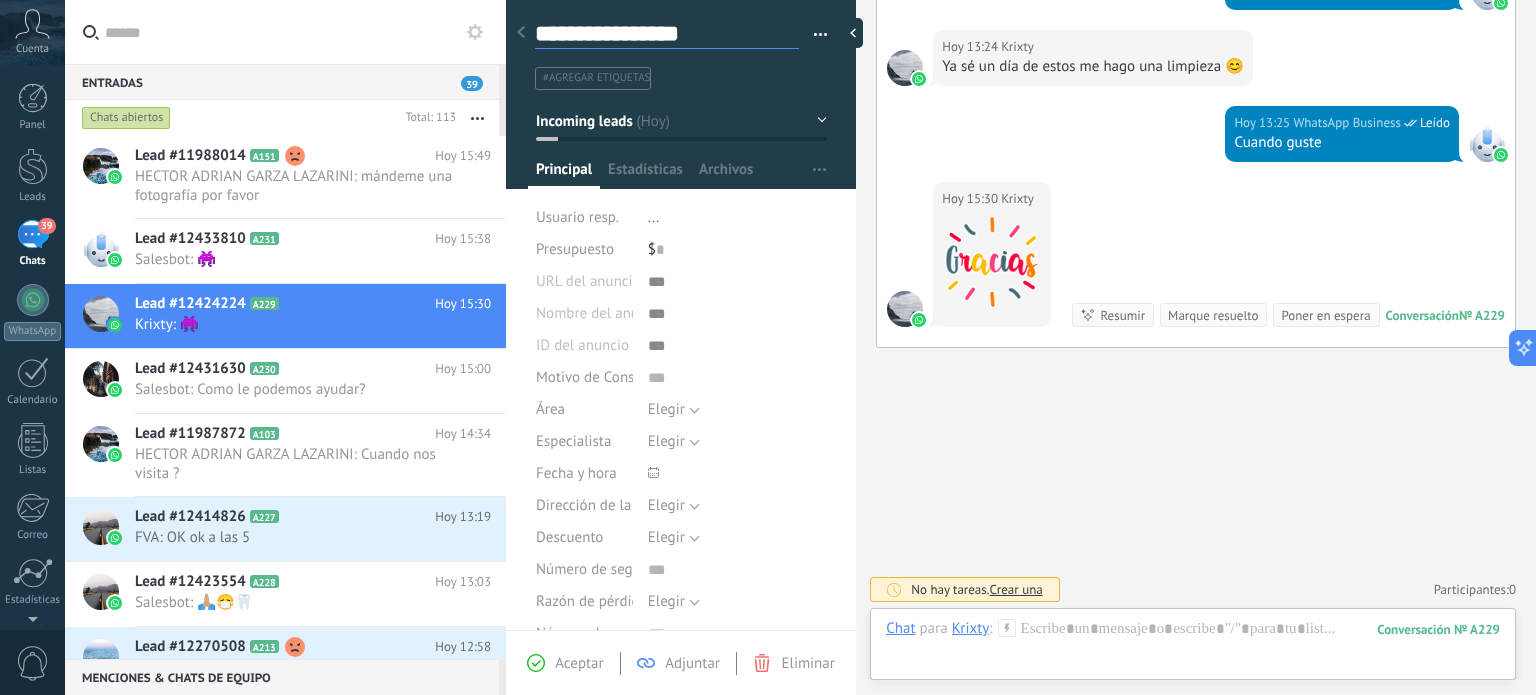 type on "**********" 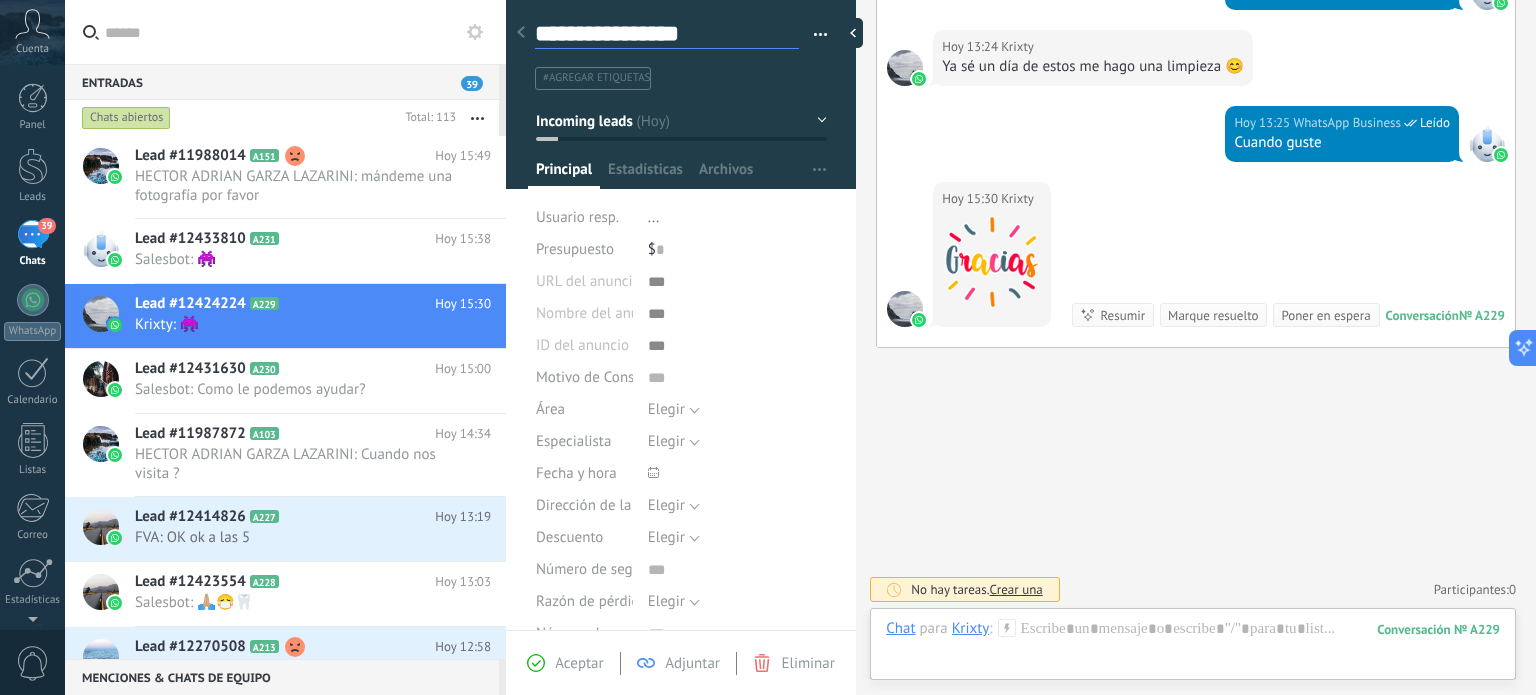 type on "**********" 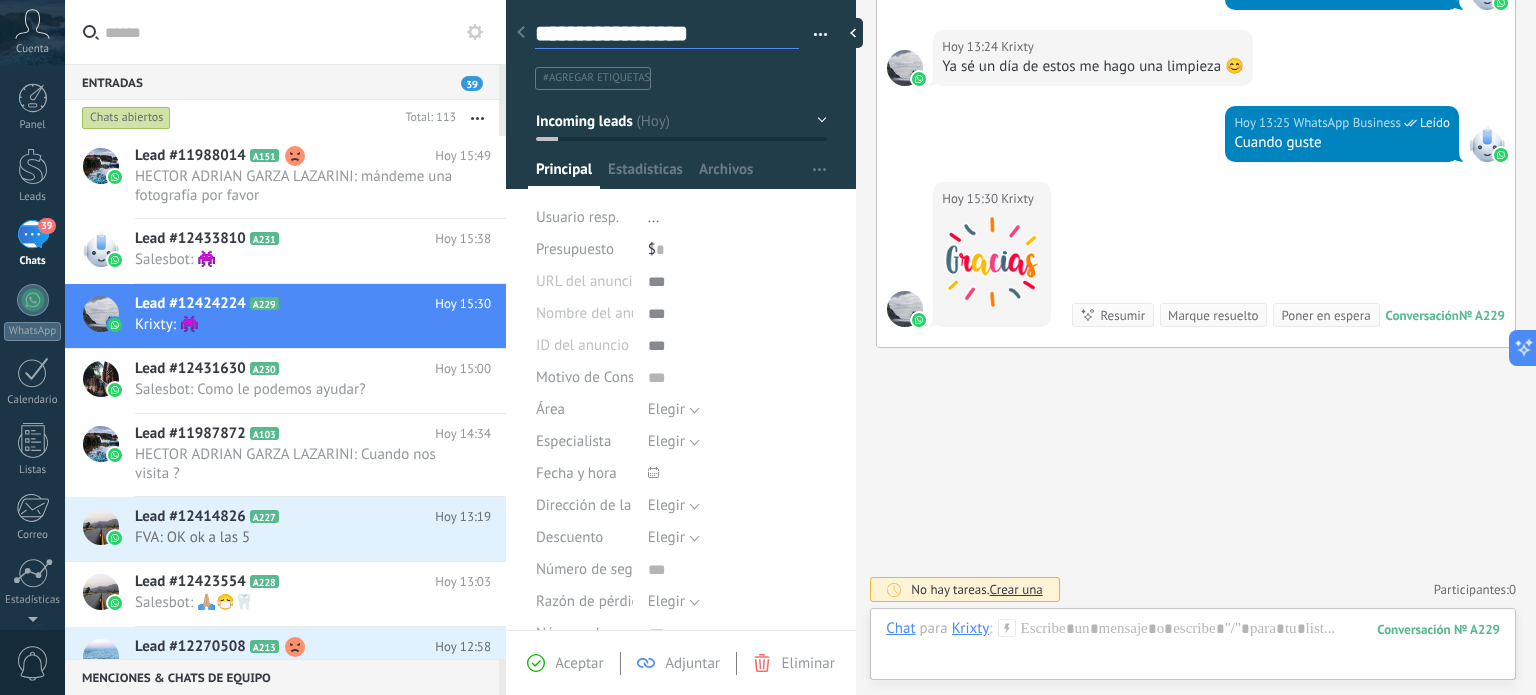 type on "**********" 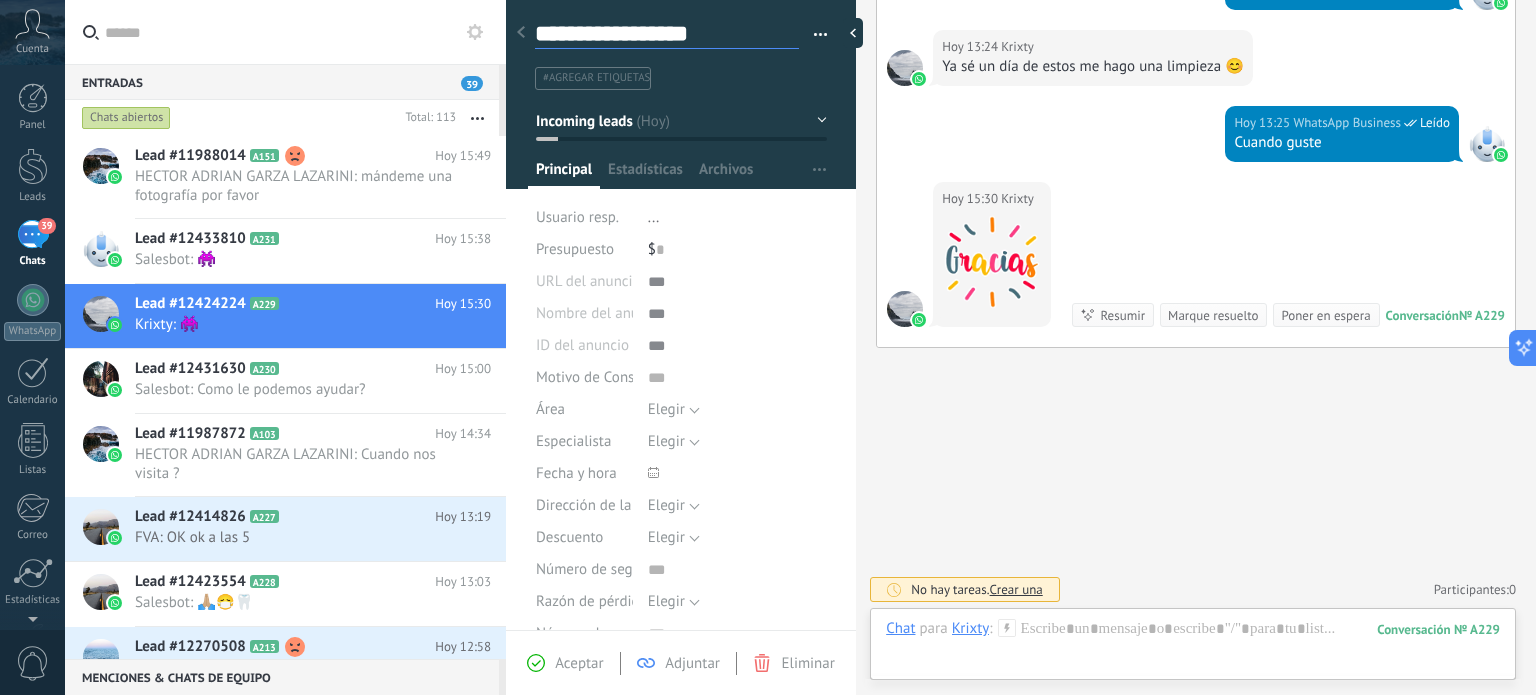 type on "**********" 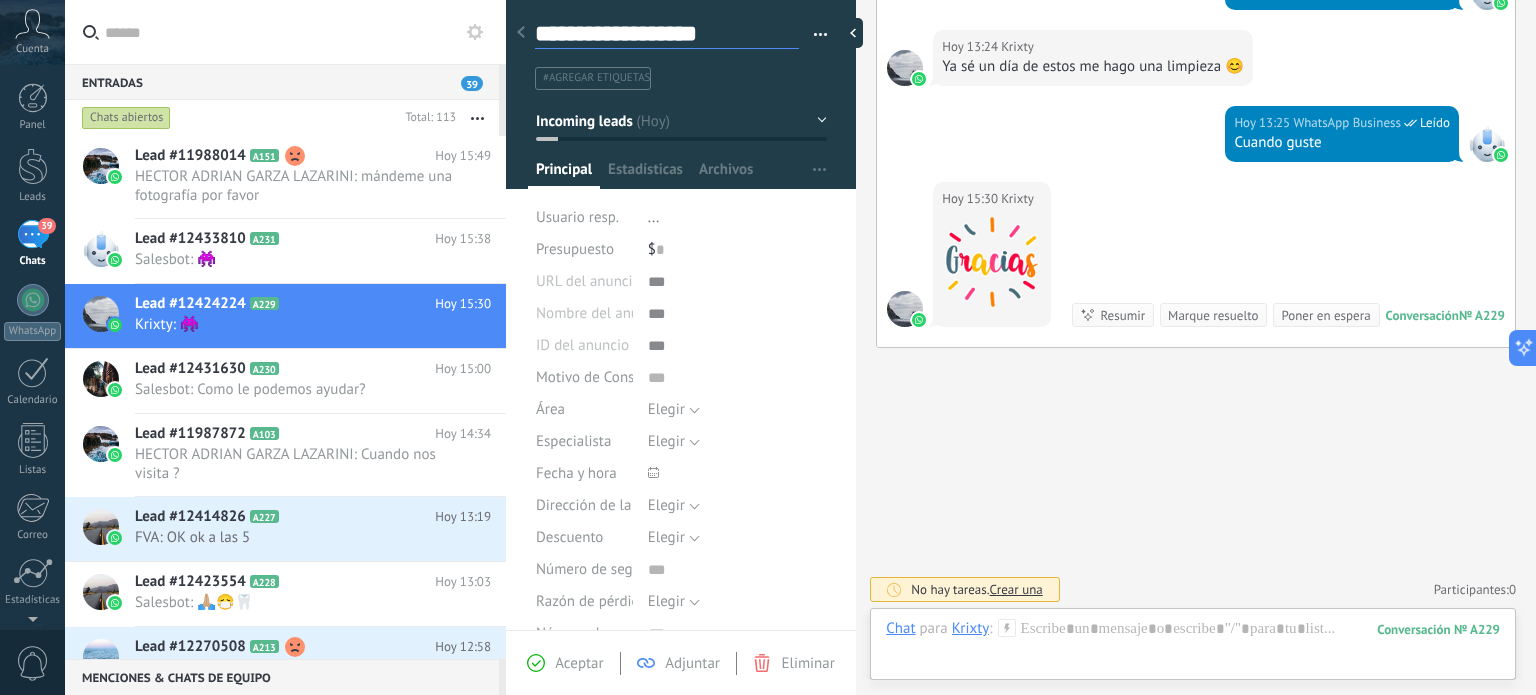 scroll, scrollTop: 29, scrollLeft: 0, axis: vertical 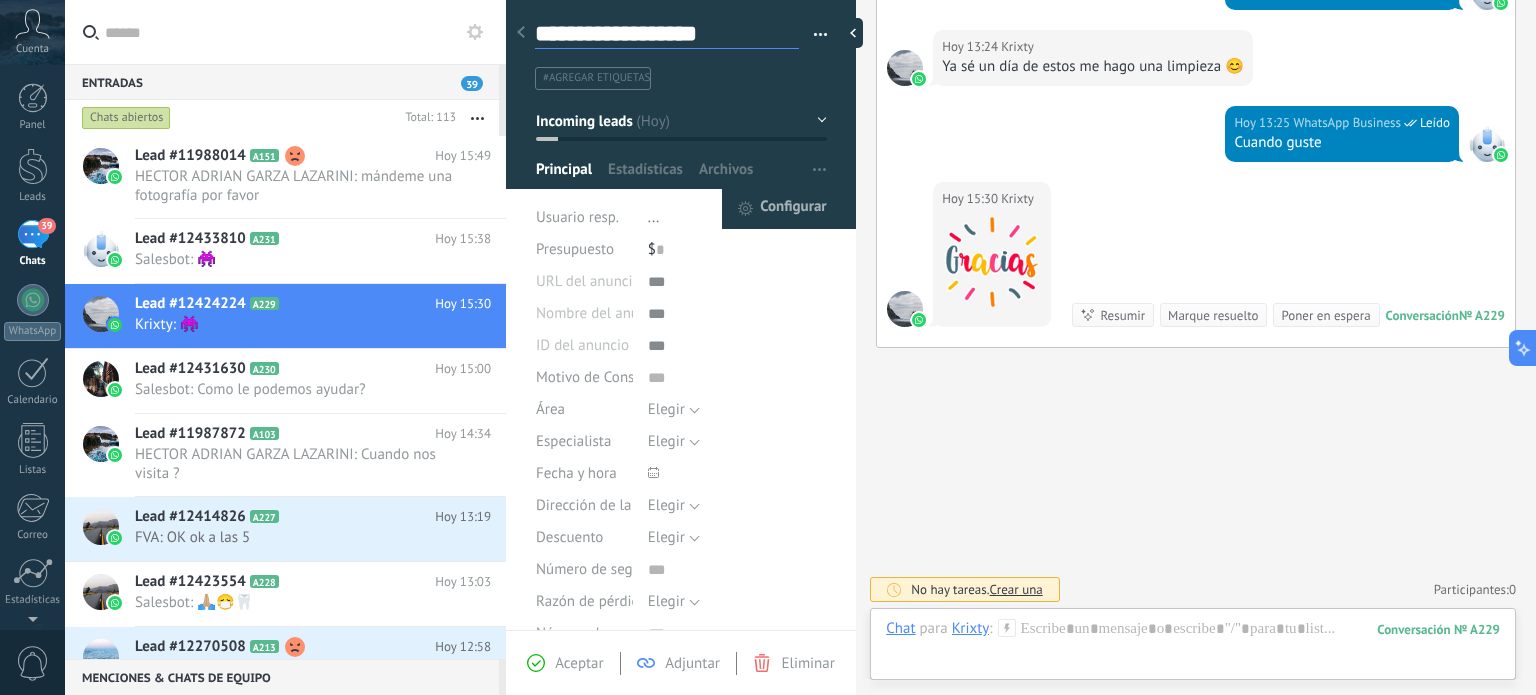 type on "**********" 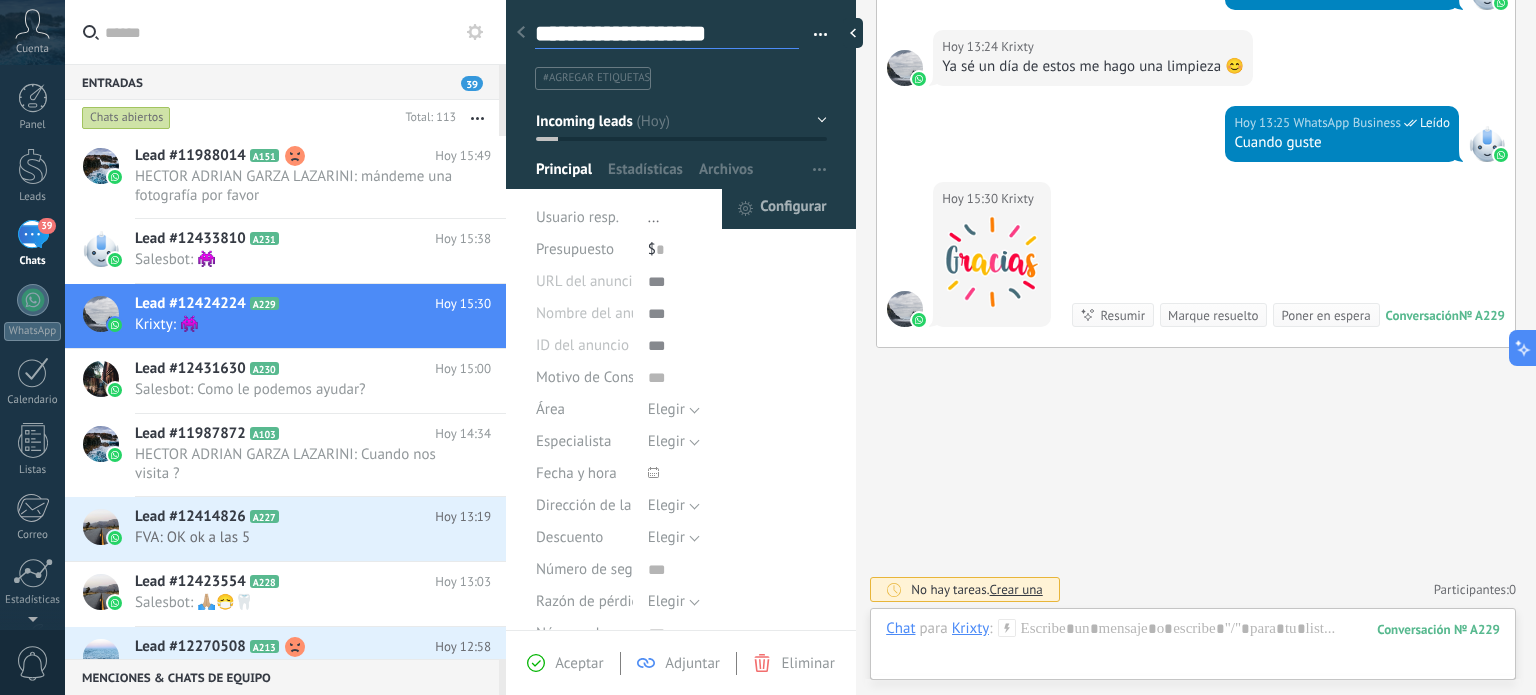 scroll, scrollTop: 60, scrollLeft: 0, axis: vertical 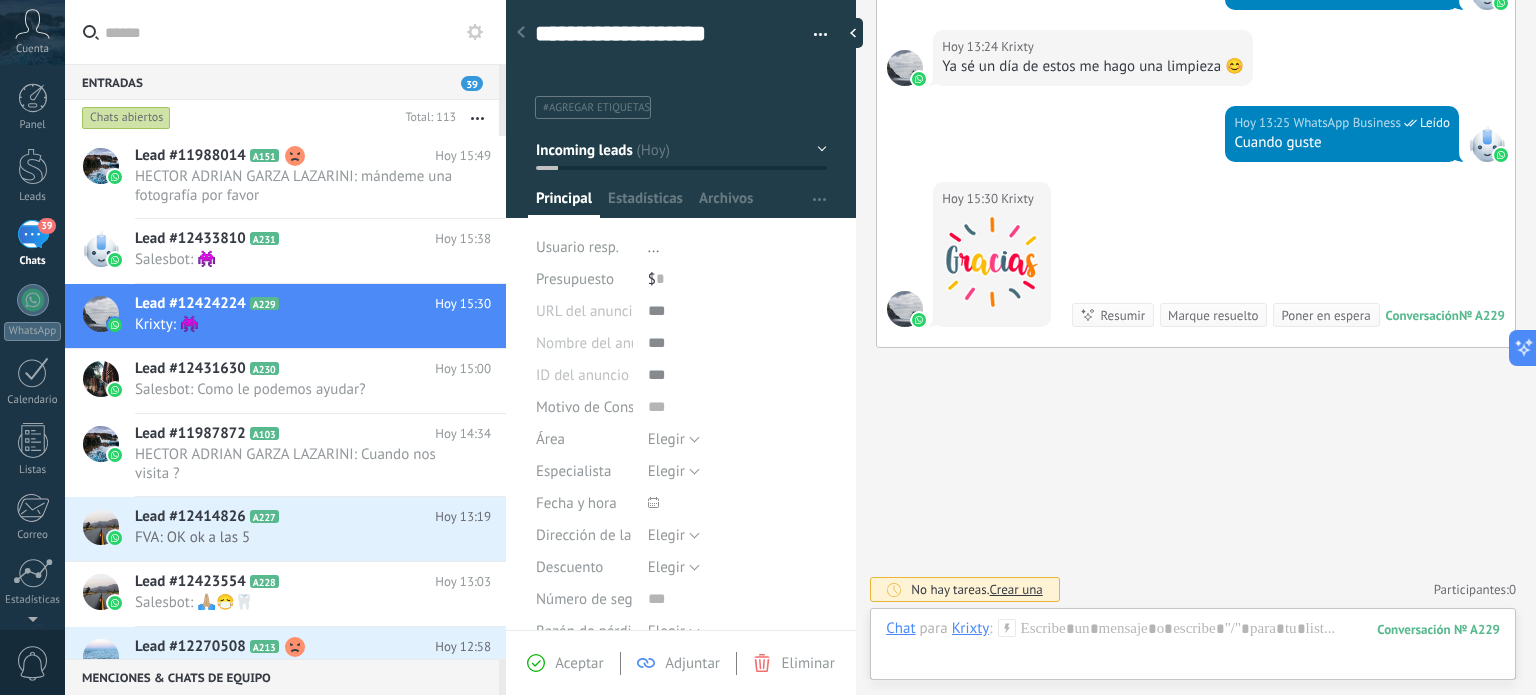 type on "**********" 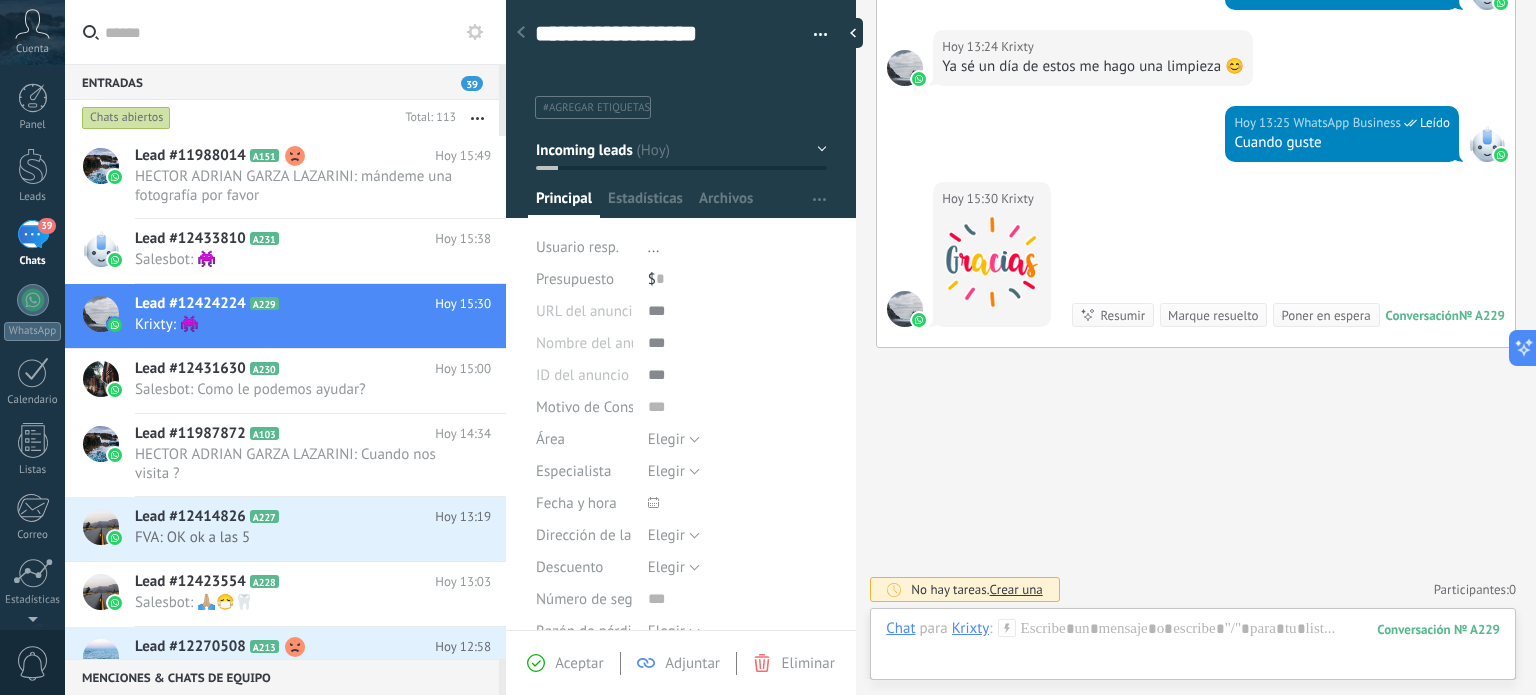 click on "Buscar Búsqueda y filtro Carga más Hoy Hoy 13:02 Robot  Lead creado:  Lead #12424224 [NICKNAME]  Hoy 13:02 WhatsApp Business  Leído [FIRST] Hoy 13:02 WhatsApp Business  Leído Como ha estado ? Hoy 13:23 [NICKNAME]  Buenas tardes Bien Gad y ud Conversación  № A229 Conversación № A229 Hoy 13:23 Robot  Se cambió el valor del campo «Nombre».  El valor anterior era «[FIRST] [LAST]»  y el valor actual es «[NICKNAME]» [NICKNAME] Hoy 13:23 [NICKNAME]  A sus órdenes Hoy 13:23 WhatsApp Business  Leído Solo saludándola Hoy 13:23 WhatsApp Business  Leído Hace tiempo que no la veo Hoy 13:24 [NICKNAME]  Ya sé un día de estos me hago una limpieza 😊 Hoy 13:25 WhatsApp Business  Leído Cuando guste Hoy 15:30 [NICKNAME]  Conversación  № A229 Conversación № A229 Resumir Resumir Marque resuelto Poner en espera Hoy 15:30 [NICKNAME]: 👾 Conversación № A229 No hay tareas.  Crear una Participantes:  0 Agregar usuario Bots:  0" at bounding box center [1196, -4] 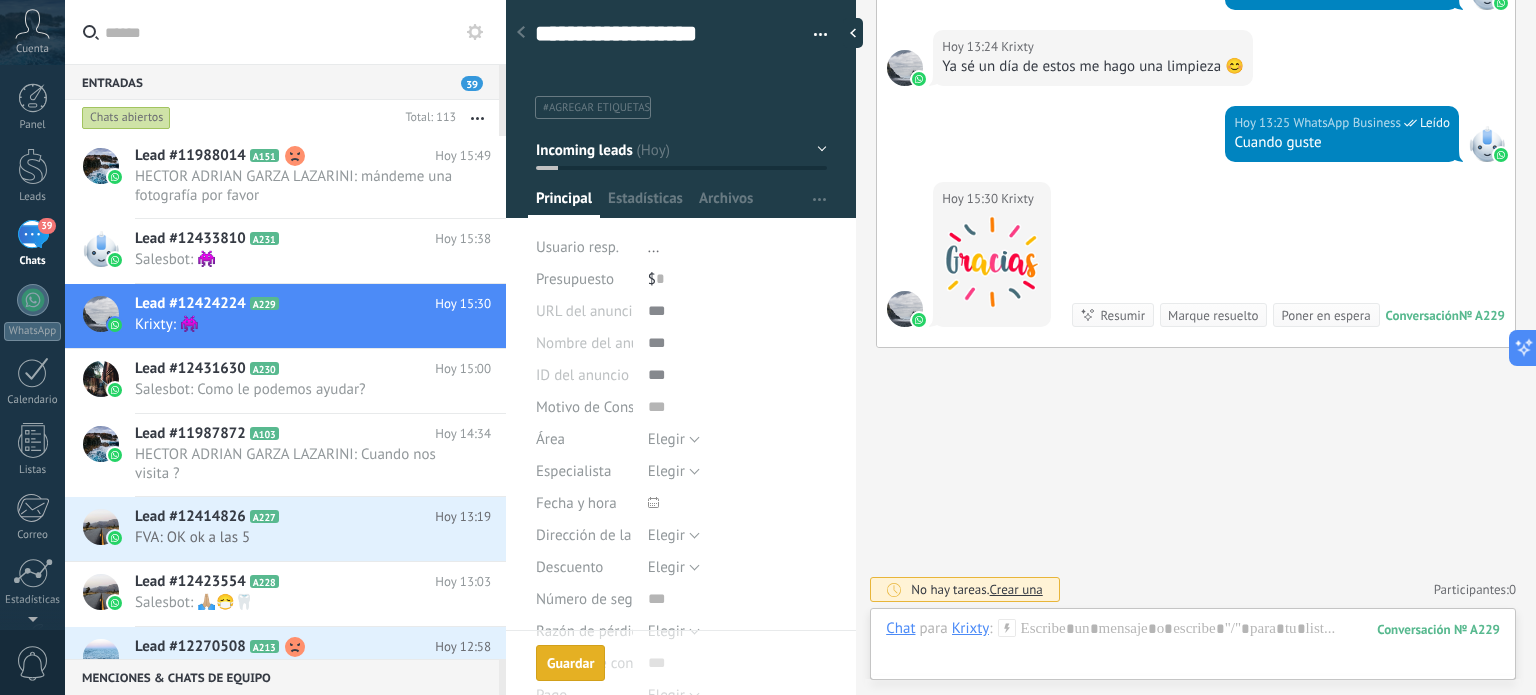scroll, scrollTop: 29, scrollLeft: 0, axis: vertical 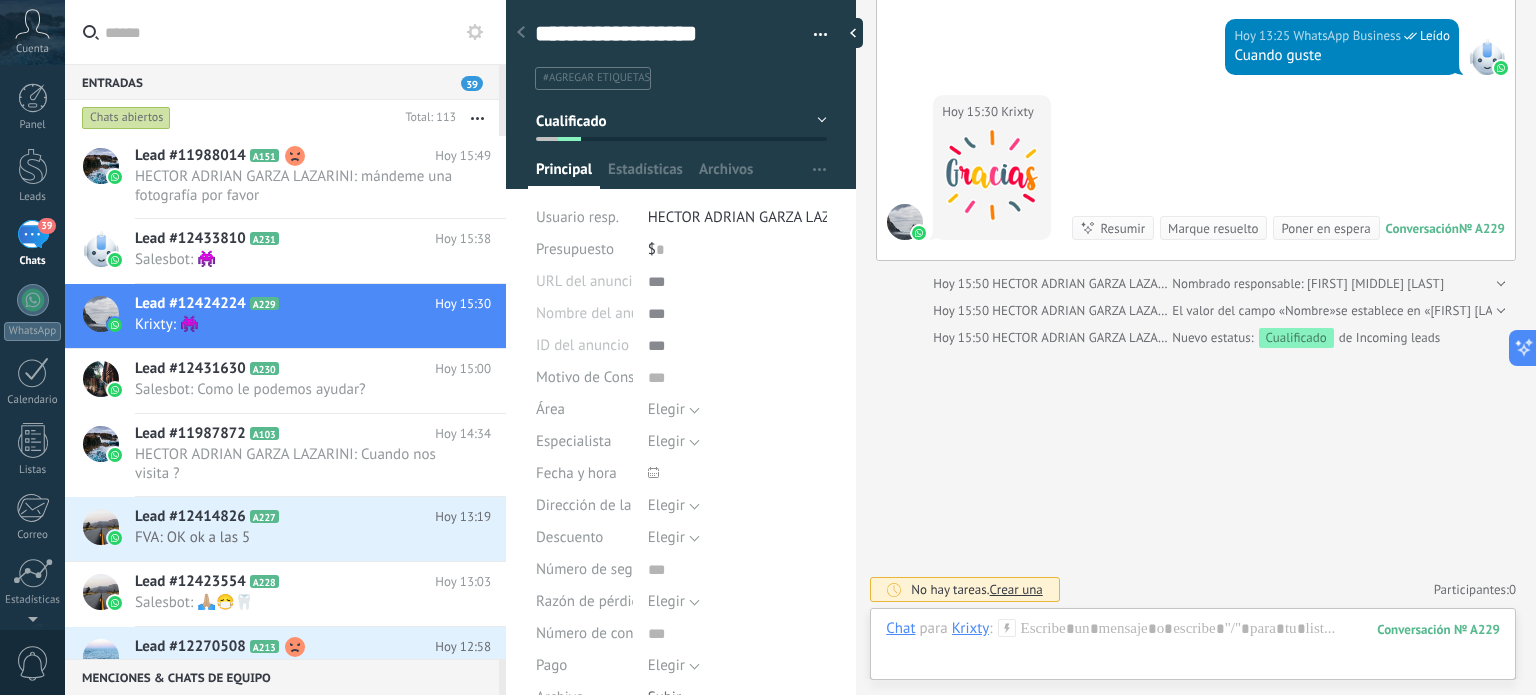 click on "Incoming leads" at bounding box center [681, 121] 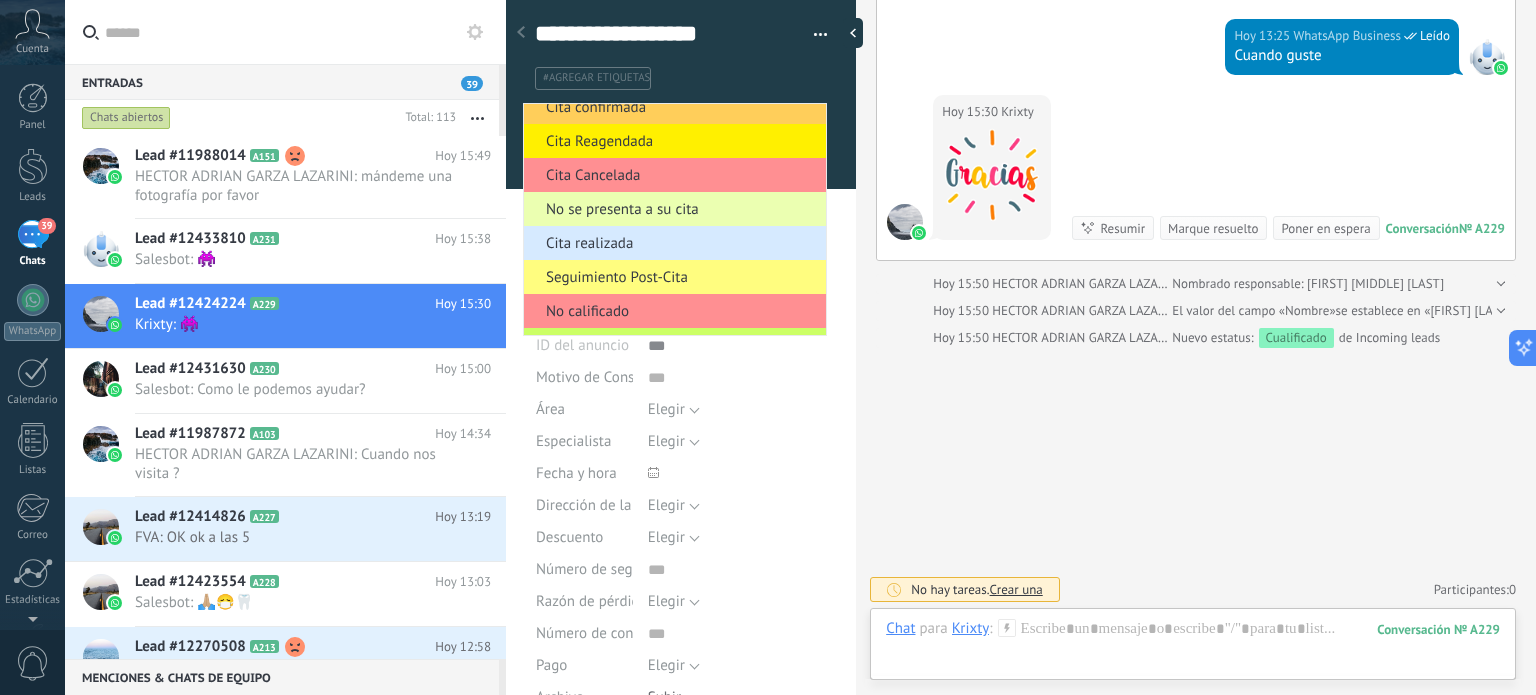 scroll, scrollTop: 248, scrollLeft: 0, axis: vertical 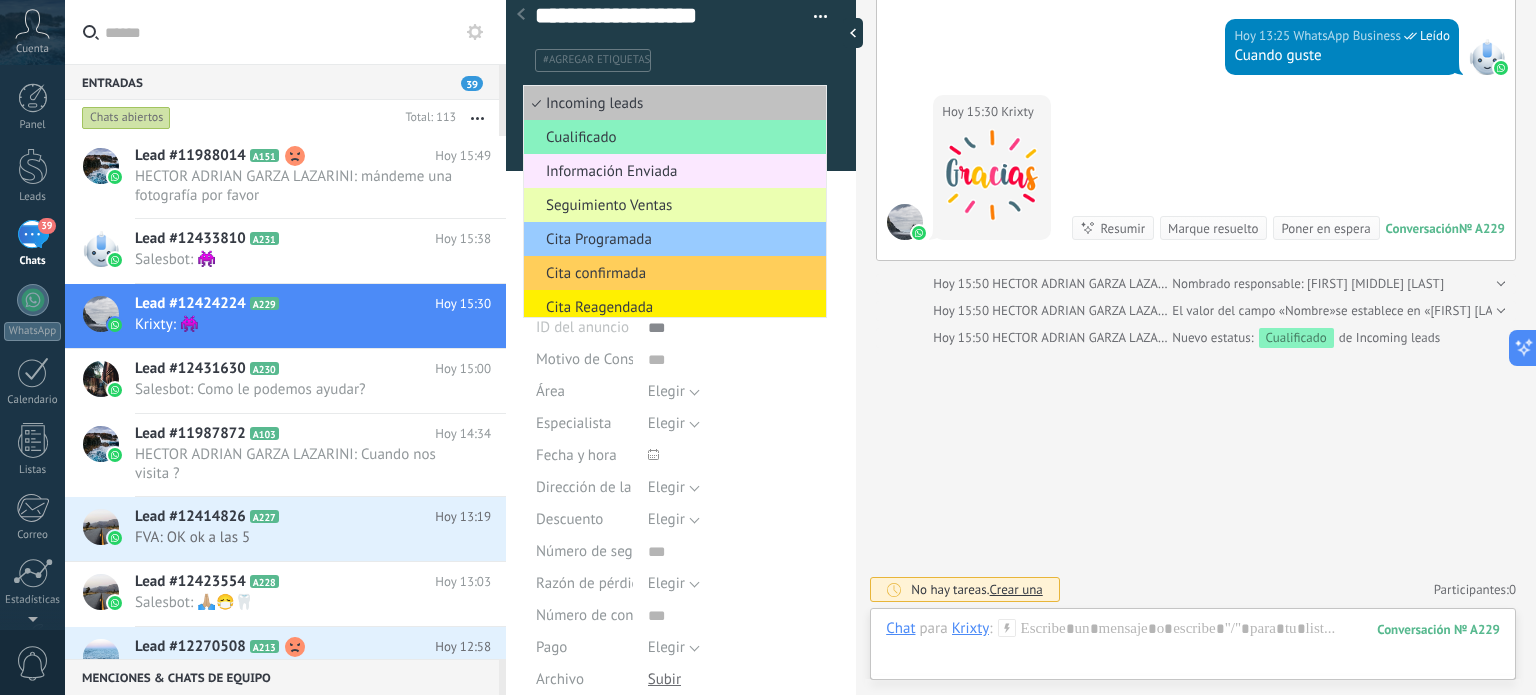 click on "Información Enviada" at bounding box center (675, 171) 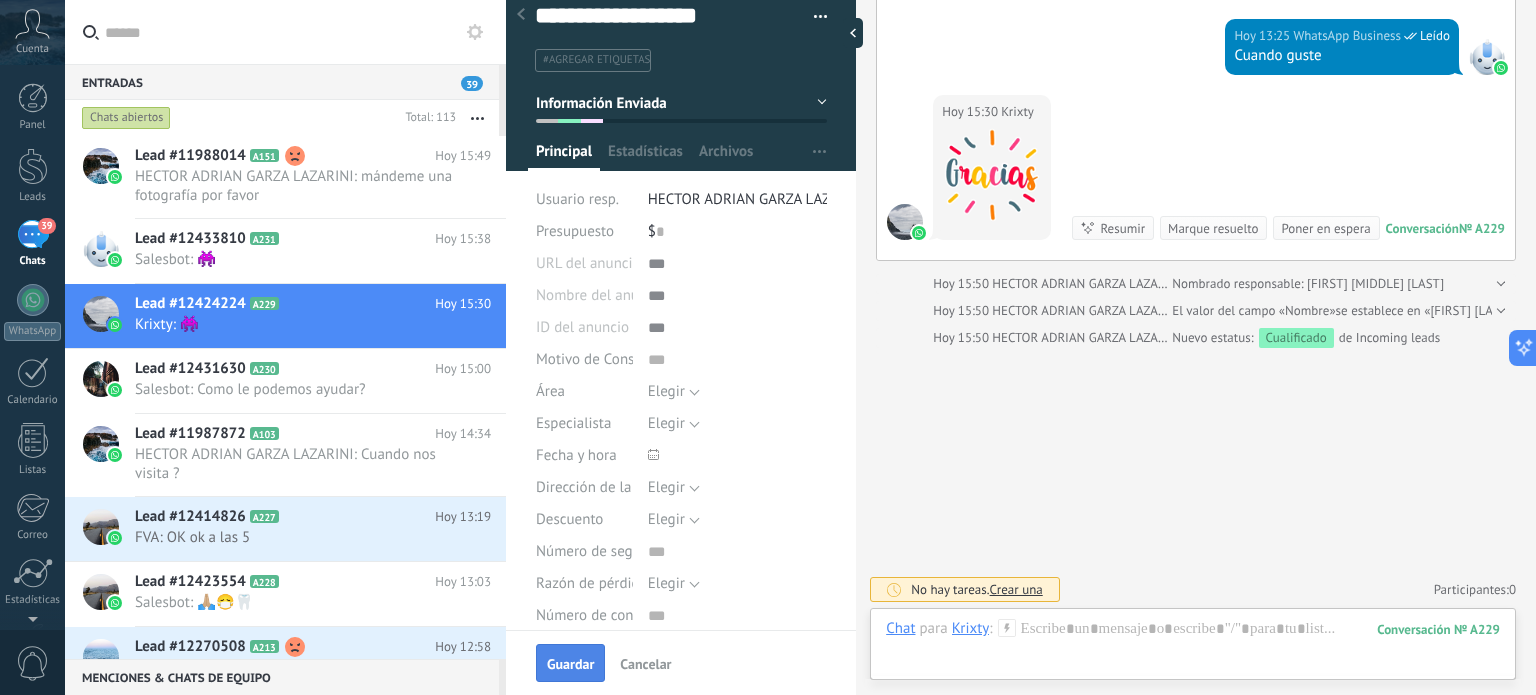 click on "Guardar" at bounding box center (570, 664) 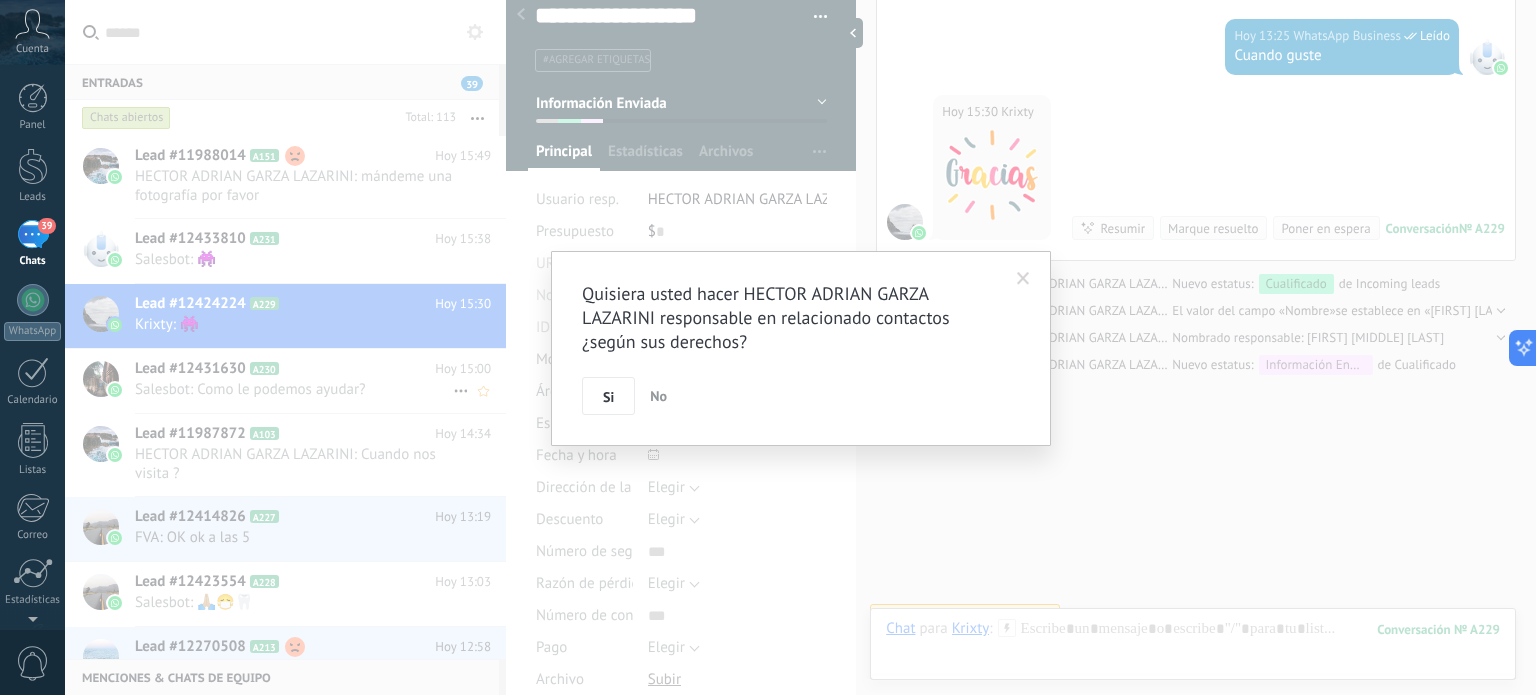 scroll, scrollTop: 818, scrollLeft: 0, axis: vertical 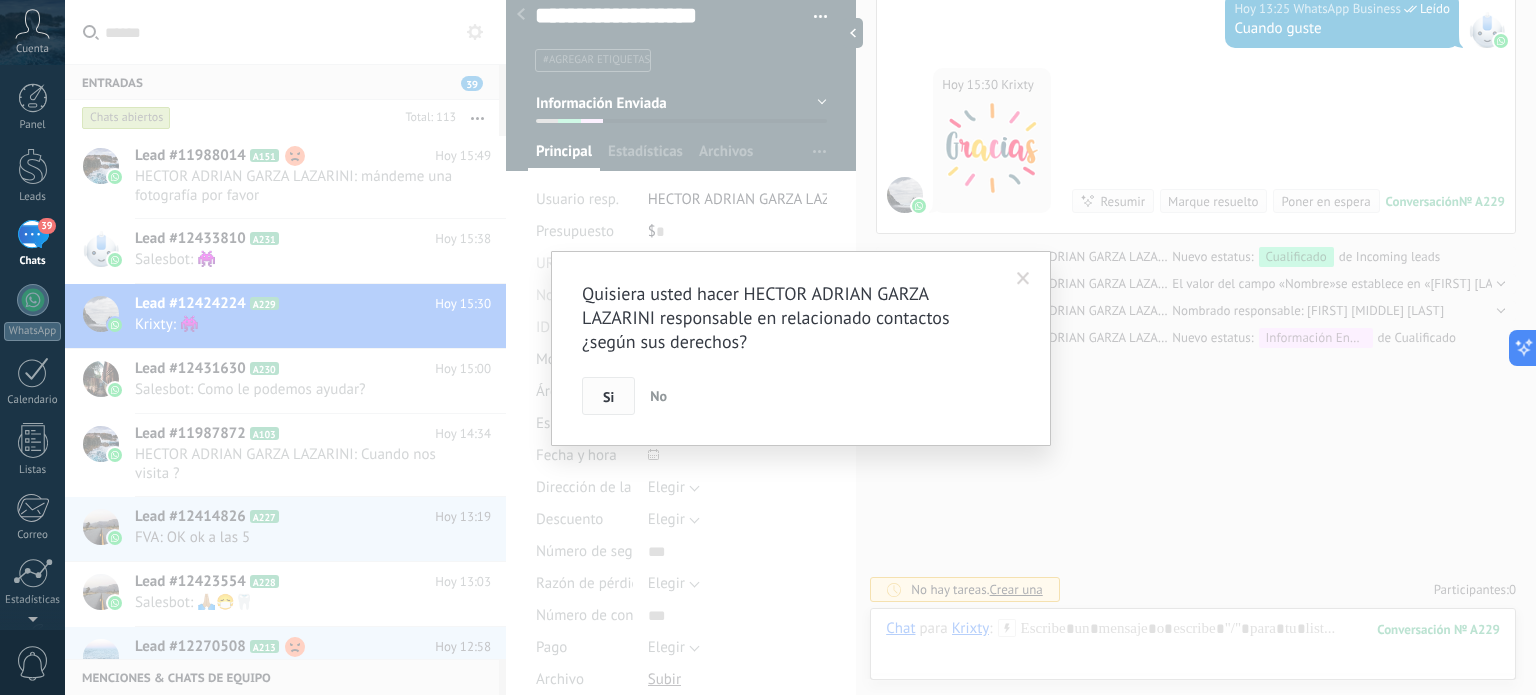 click on "Si" at bounding box center (608, 397) 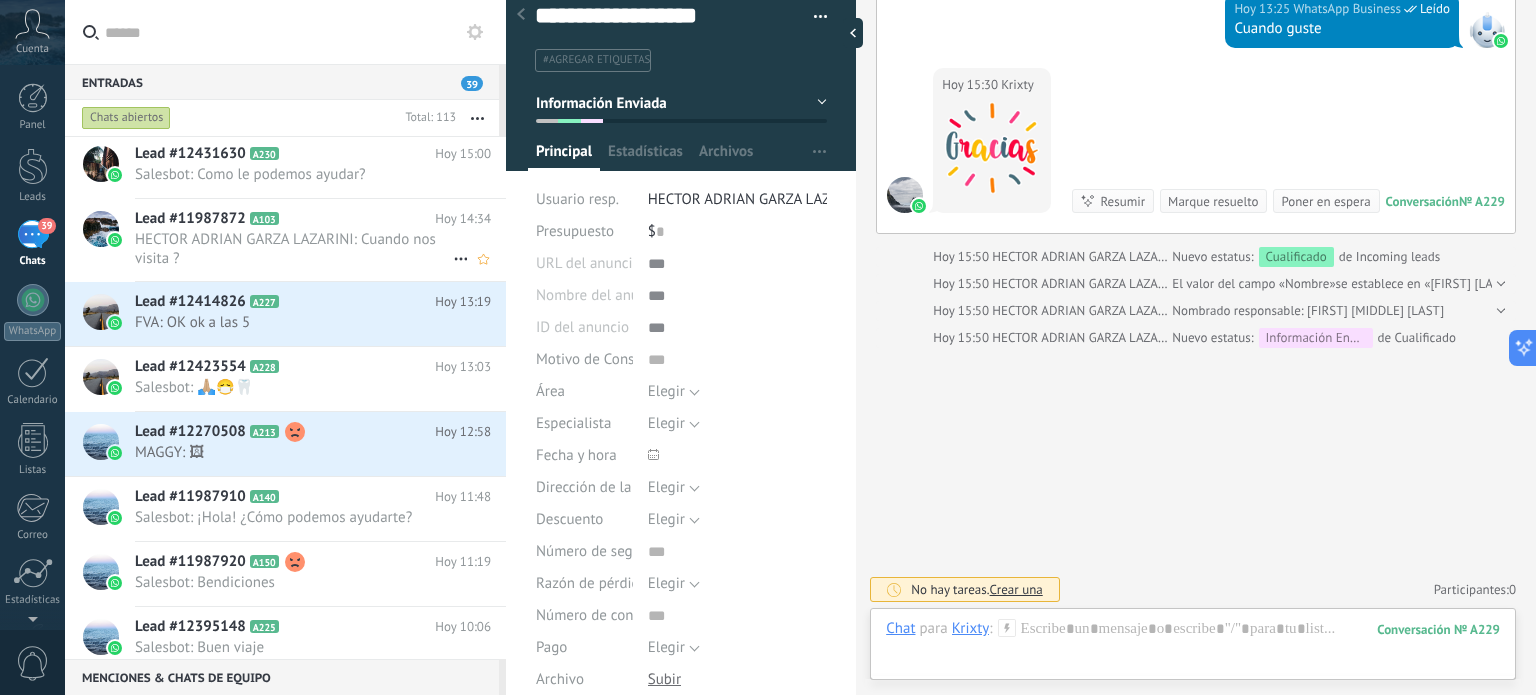 scroll, scrollTop: 0, scrollLeft: 0, axis: both 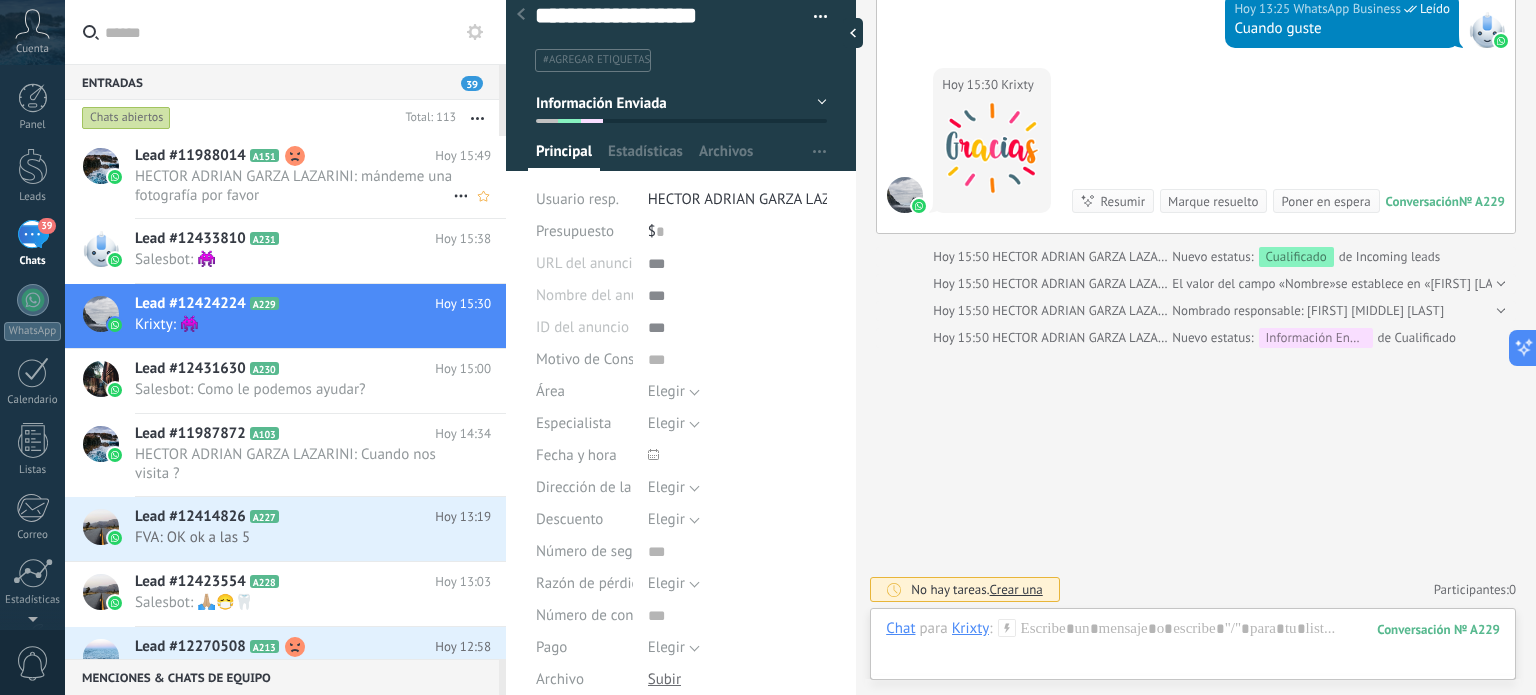 click 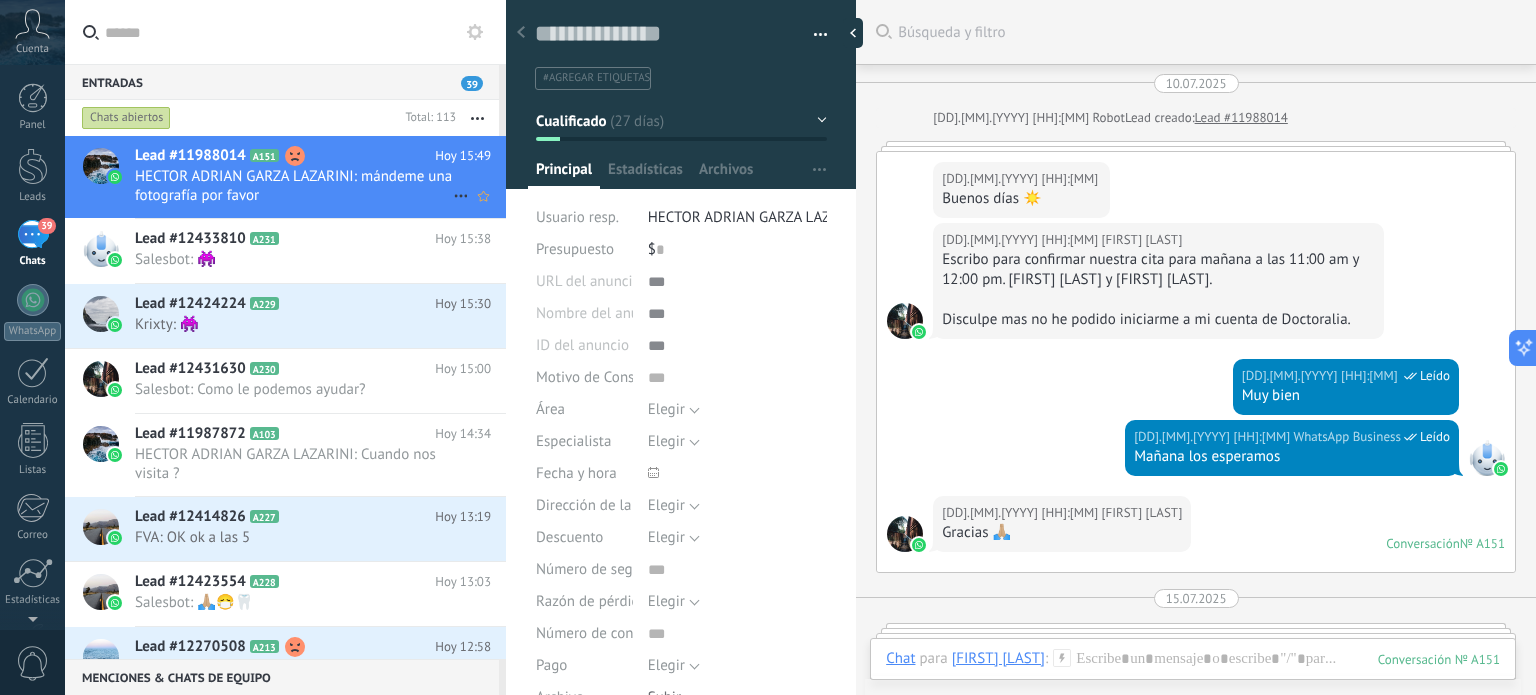 scroll, scrollTop: 29, scrollLeft: 0, axis: vertical 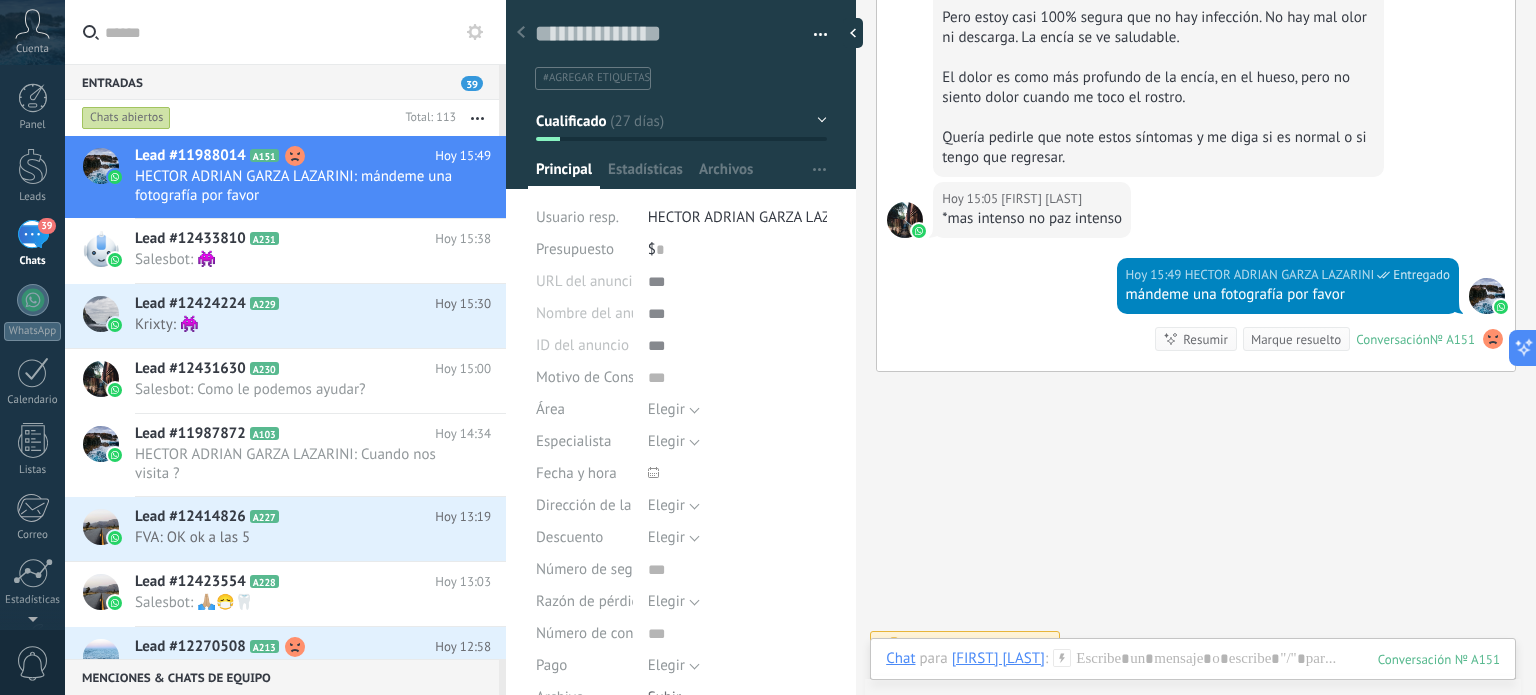 click 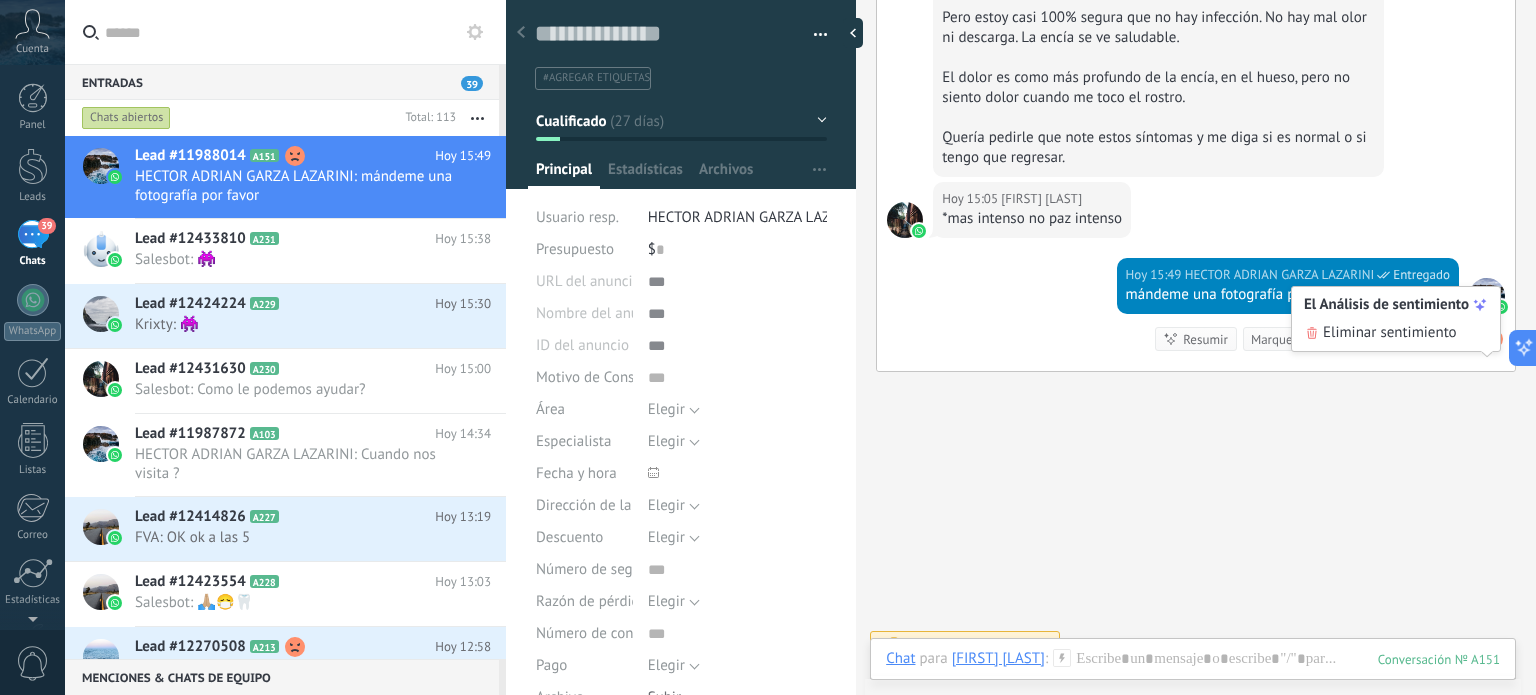 click 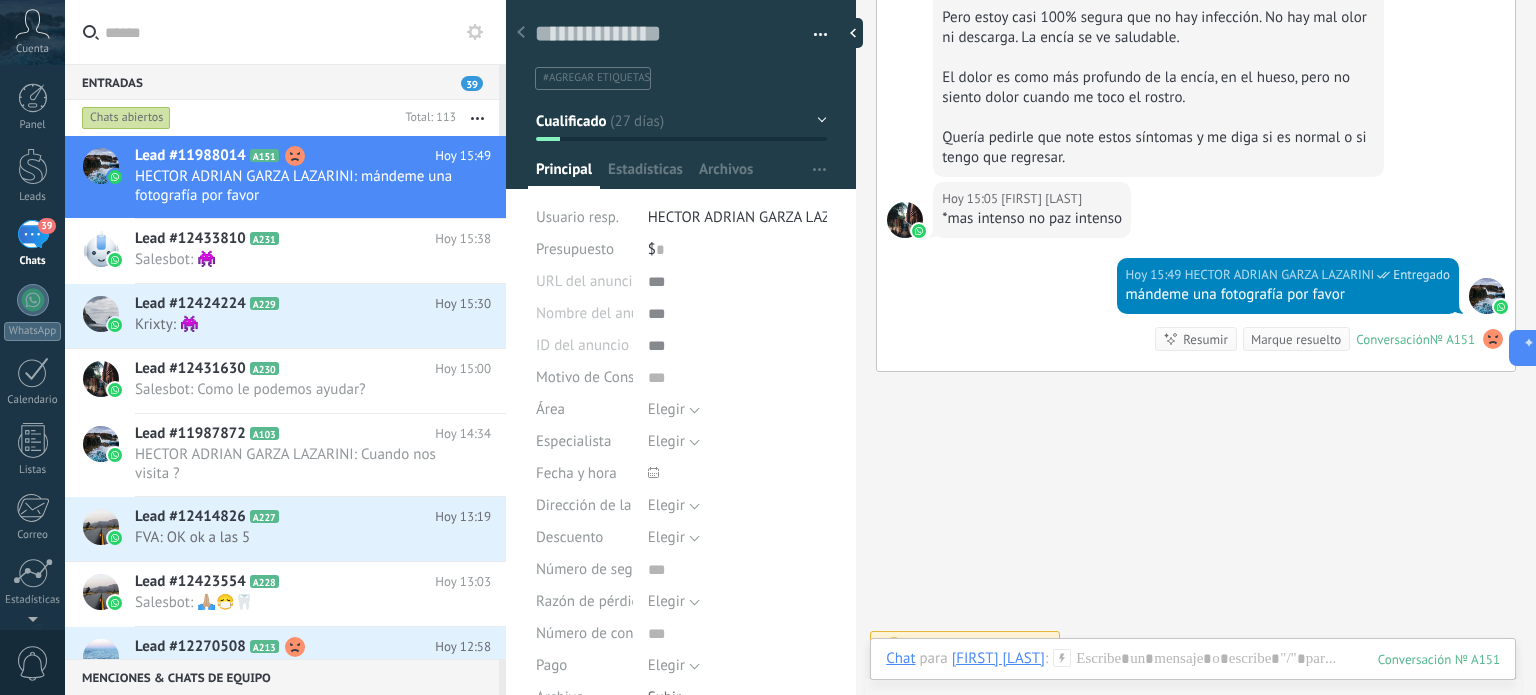 click on "Buscar Búsqueda y filtro Carga más 10.07.2025 10.07.2025 12:39 Robot  Lead creado:  Lead #11988014 10.07.2025 12:39 [FIRST] [LAST]  Buenos días ☀️ 10.07.2025 12:41 [FIRST] [LAST]  Escribo para confirmar nuestra cita para mañana a las 11:00 am y 12:00 pm. [FIRST] [LAST] y [FIRST] [LAST].   Disculpe mas no he podido iniciarme a mi cuenta de Doctoralia. 10.07.2025 15:38 WhatsApp Business  Leído Muy bien 10.07.2025 15:38 WhatsApp Business  Leído Mañana los esperamos 10.07.2025 17:41 [FIRST] [LAST]  Gracias 🙏🏼 Conversación  № A151 Conversación № A151 15.07.2025 [FIRST] [LAST]  15.07.2025 17:39 WhatsApp Business  Leído Como se han sentido ? 15.07.2025 18:58 [FIRST] [LAST]  Hola mucho mejor, gracias.   Todavía me llega dolor de ves en cuando pero me imagino que es normal.   Gracias 🙏🏼 Conversación  № A151 Conversación № A151 [FIRST] [LAST]  15.07.2025 19:00 WhatsApp Business  Leído Si 15.07.2025 19:00 WhatsApp Business  Leído Tome los medicamentos 15.07.2025 19:48 Si gracias 0" at bounding box center (1196, -833) 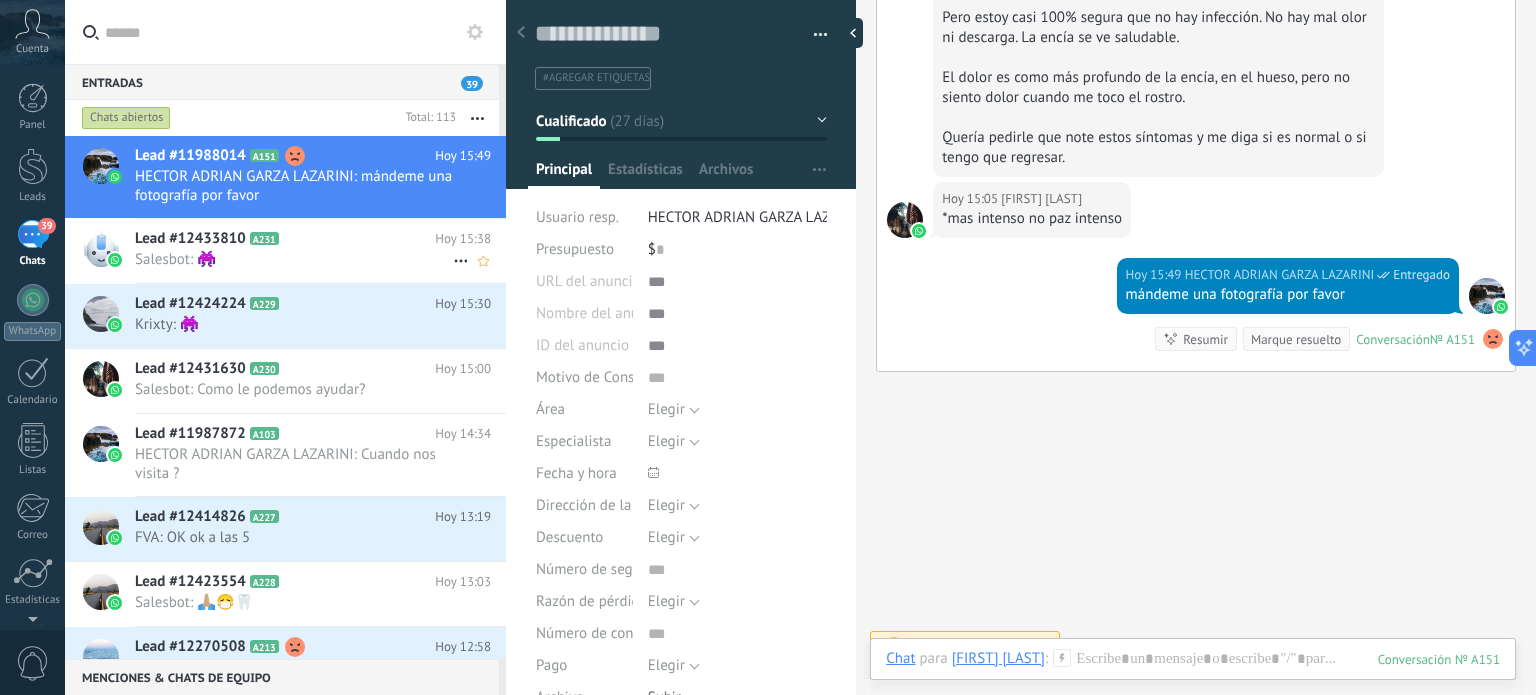 click on "Salesbot: 👾" at bounding box center [294, 259] 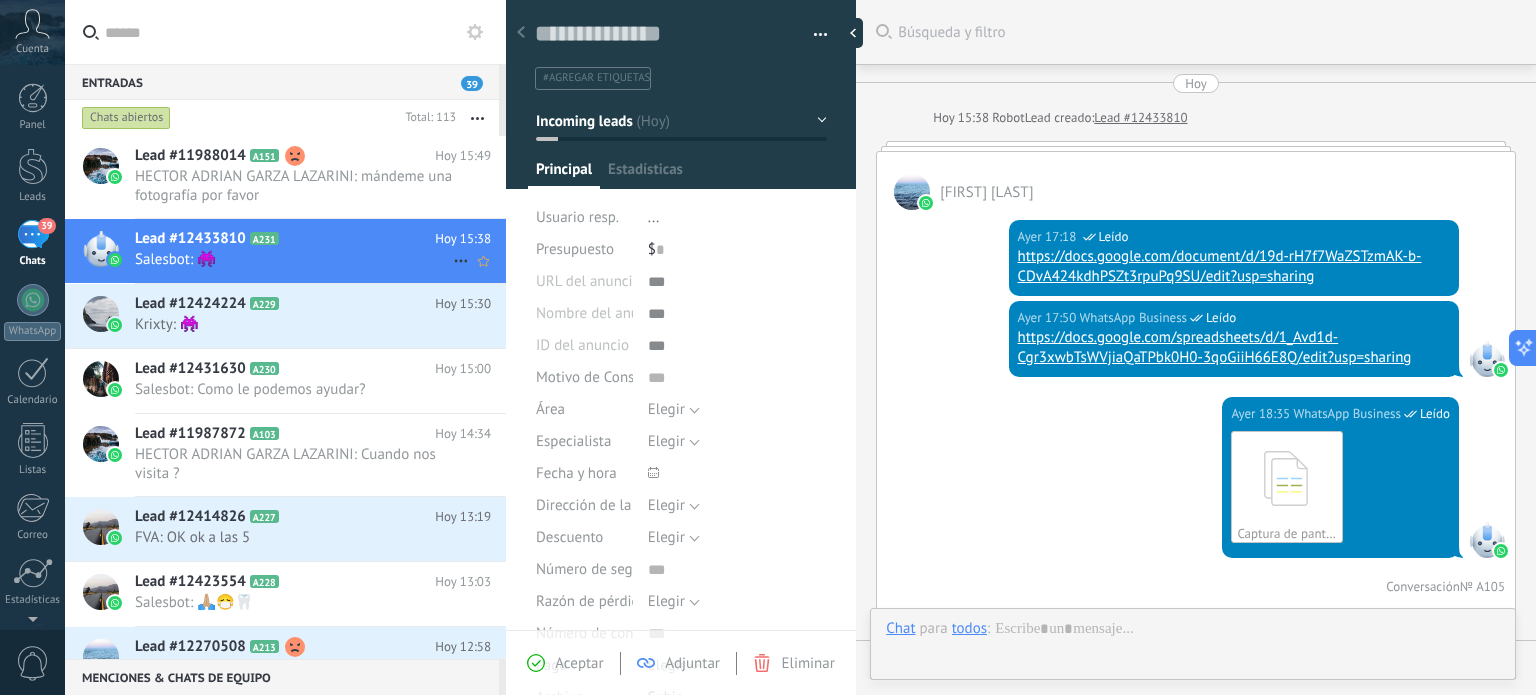 type on "**********" 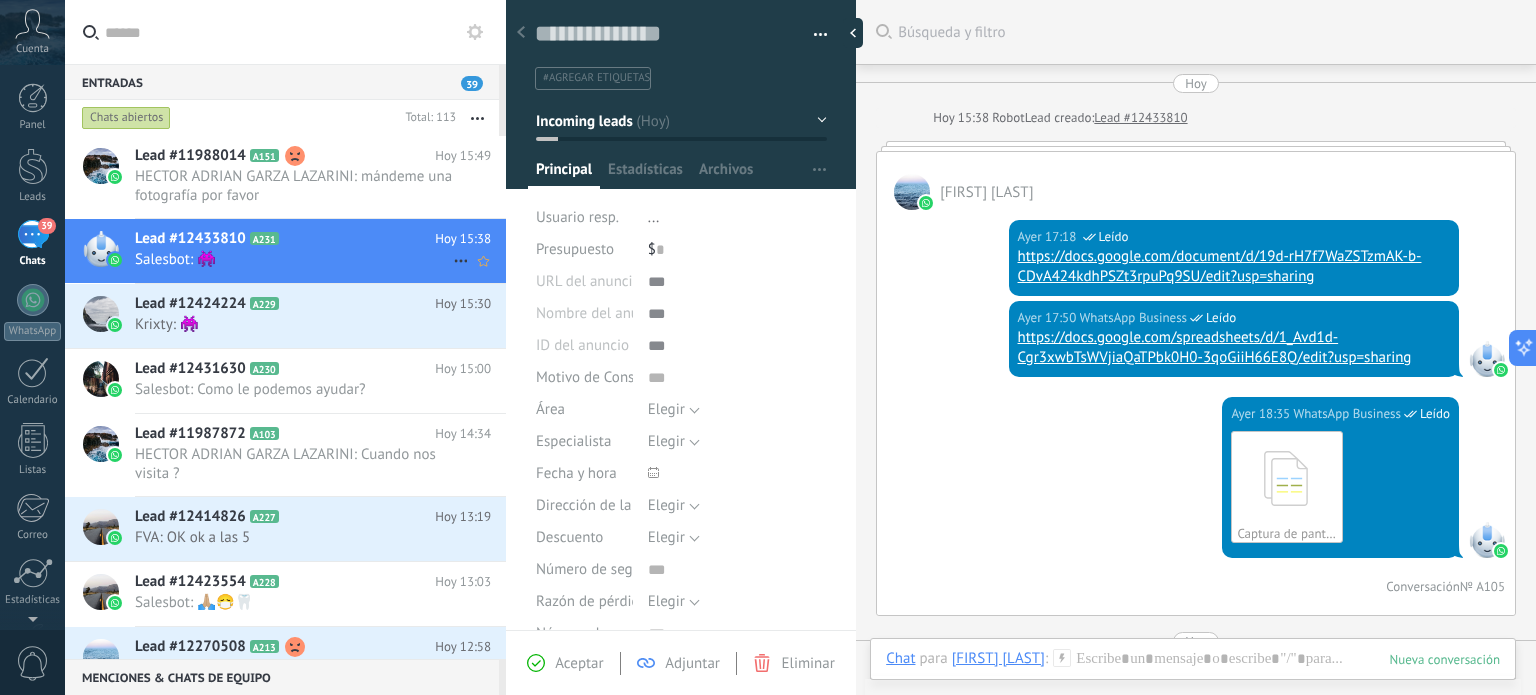 scroll, scrollTop: 29, scrollLeft: 0, axis: vertical 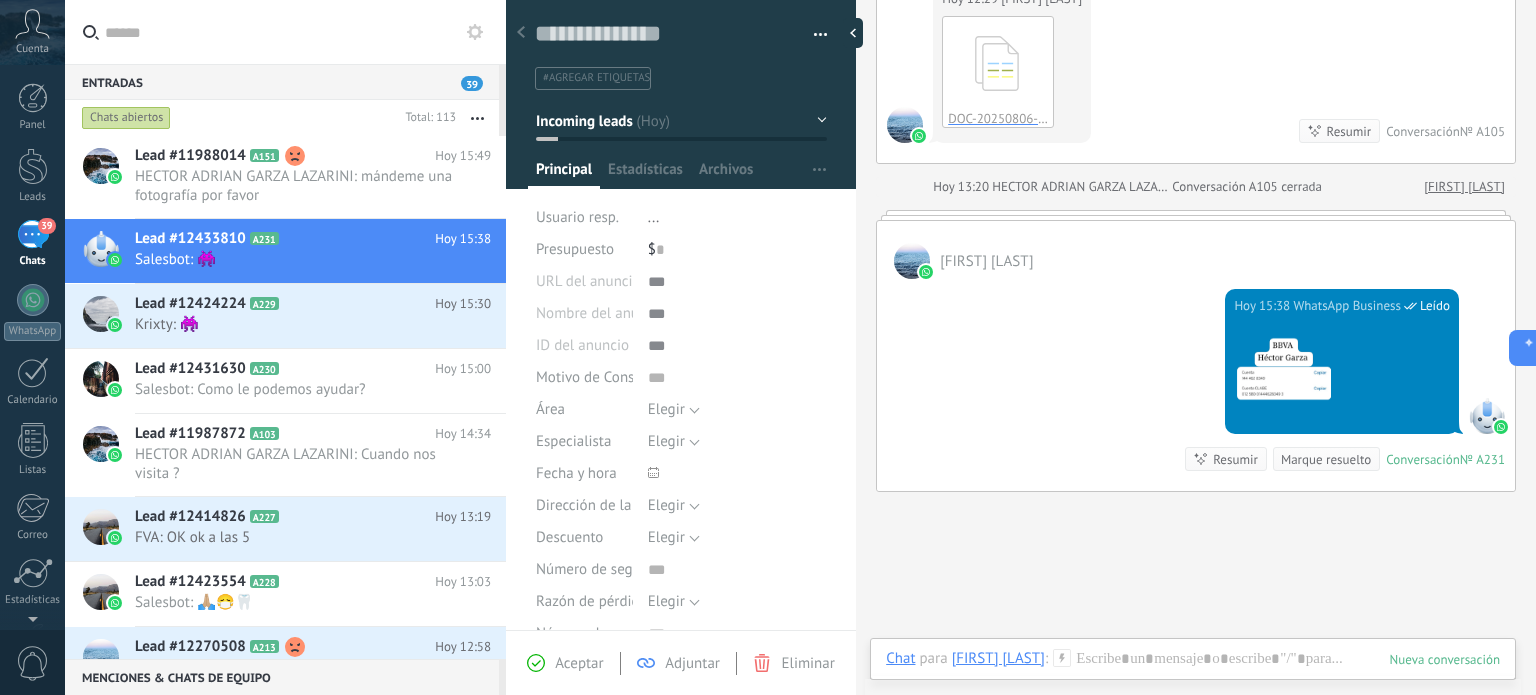click on "39" at bounding box center [33, 234] 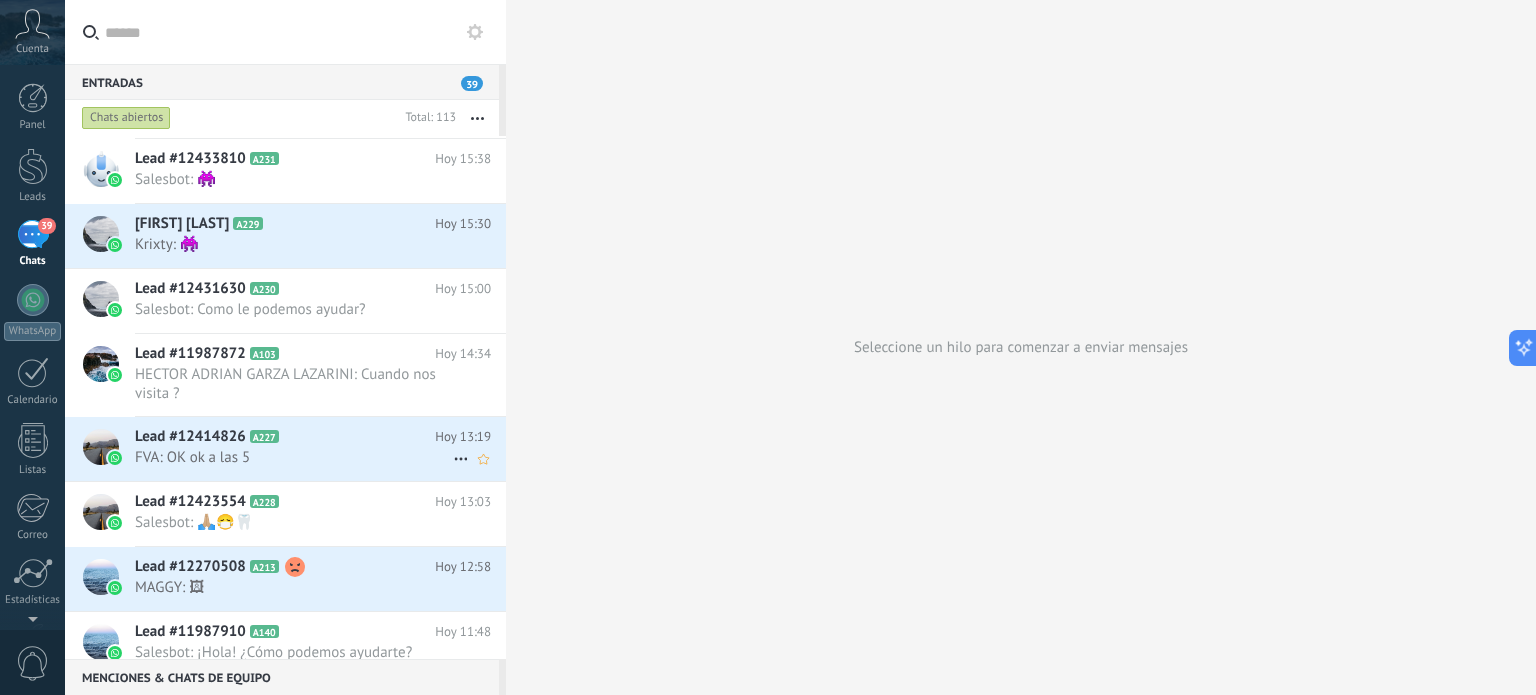 scroll, scrollTop: 0, scrollLeft: 0, axis: both 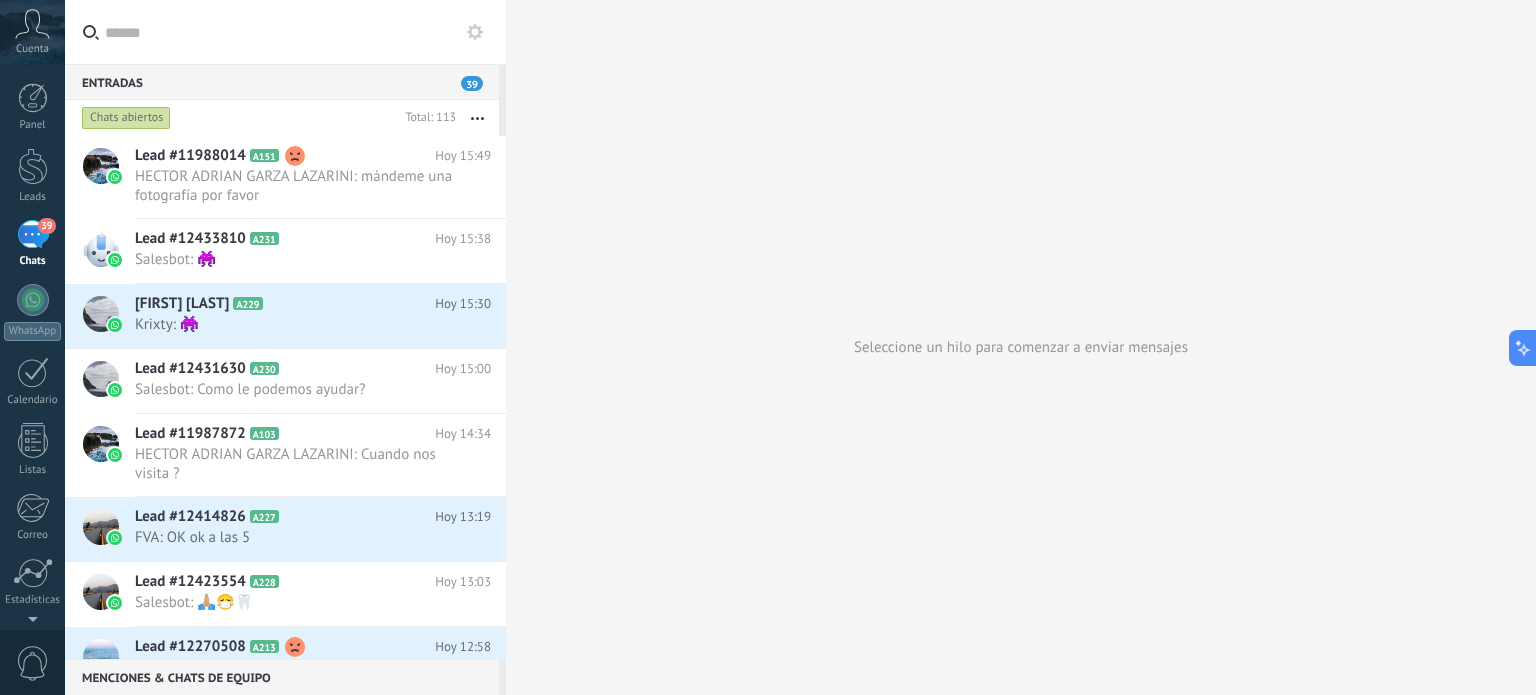click on "Seleccione un hilo para comenzar a enviar mensajes" at bounding box center (1021, 347) 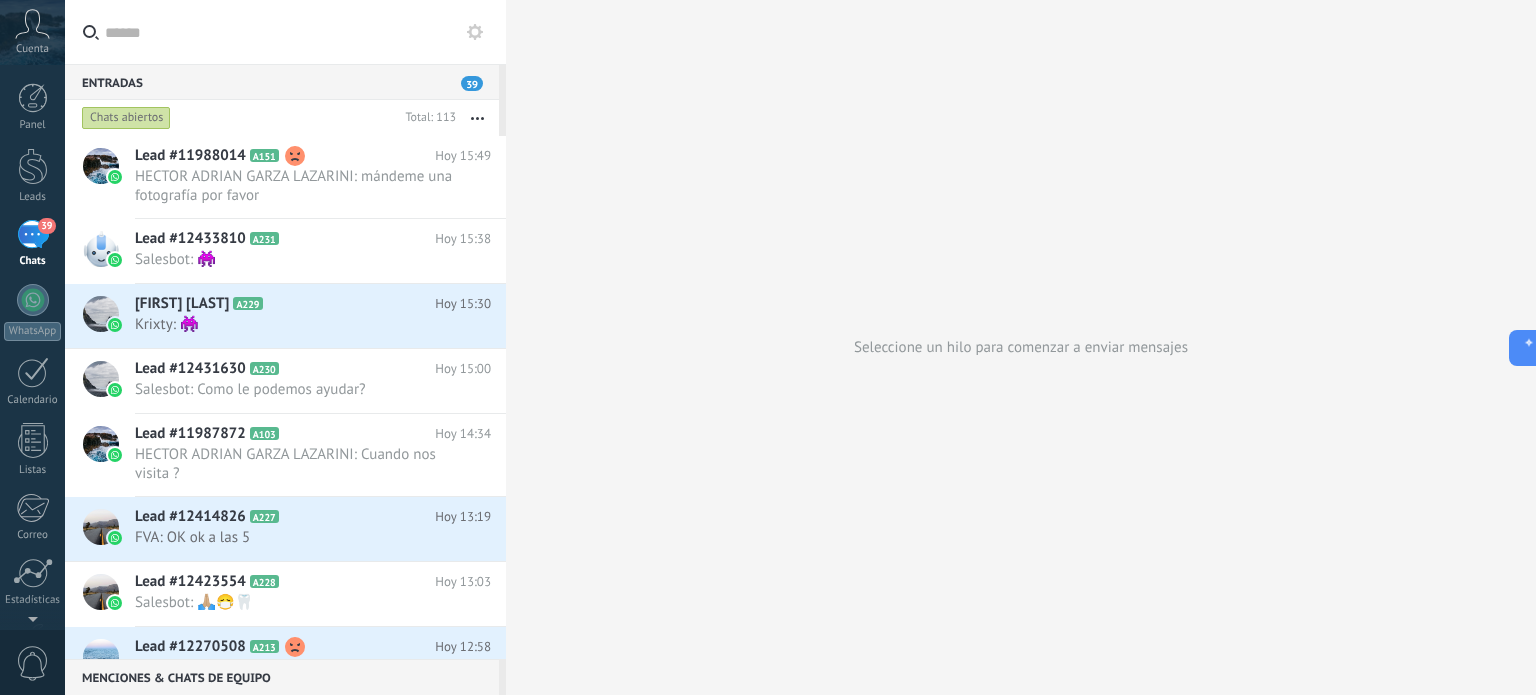 click on "Seleccione un hilo para comenzar a enviar mensajes" at bounding box center [1021, 347] 